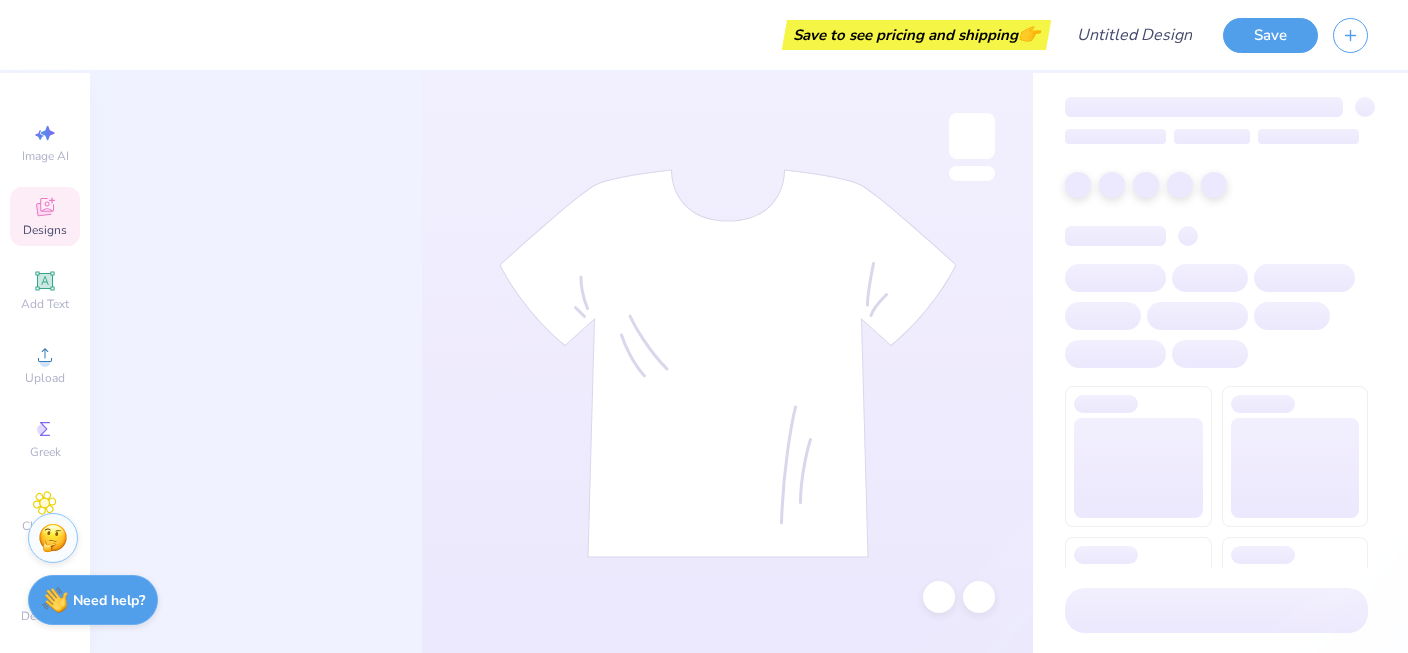 scroll, scrollTop: 0, scrollLeft: 0, axis: both 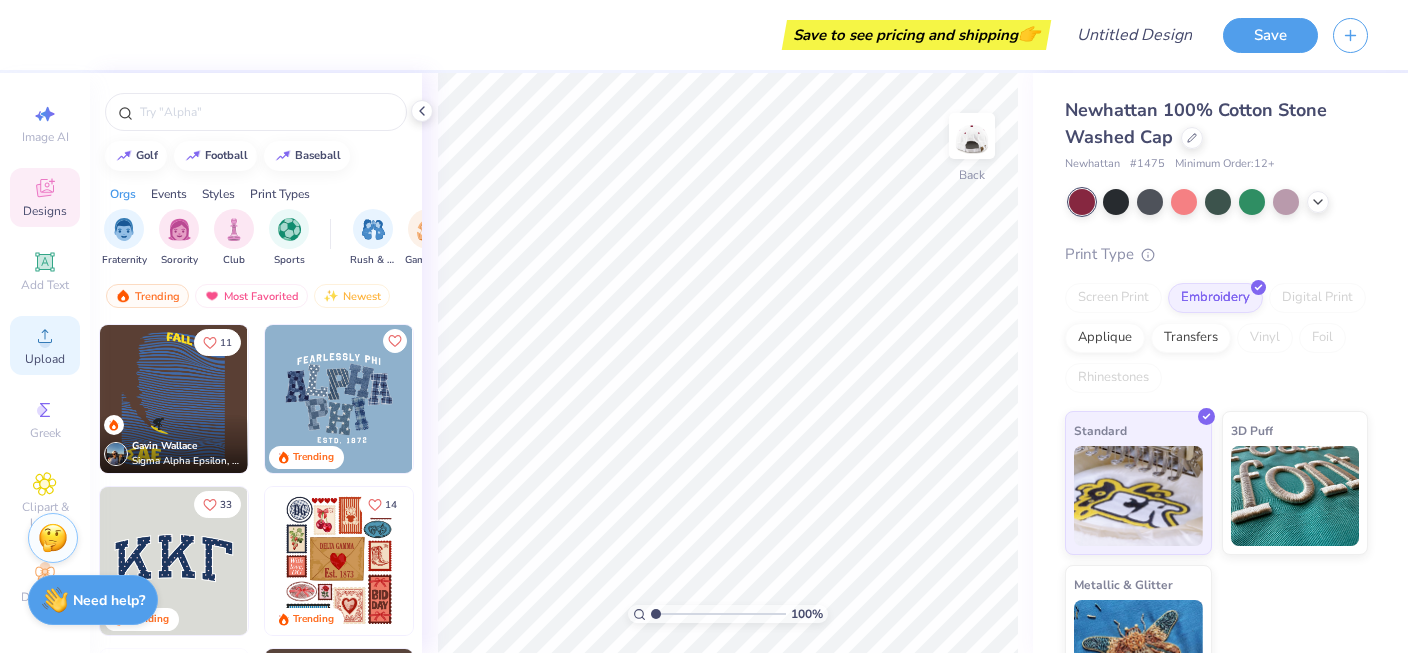 click on "Upload" at bounding box center (45, 359) 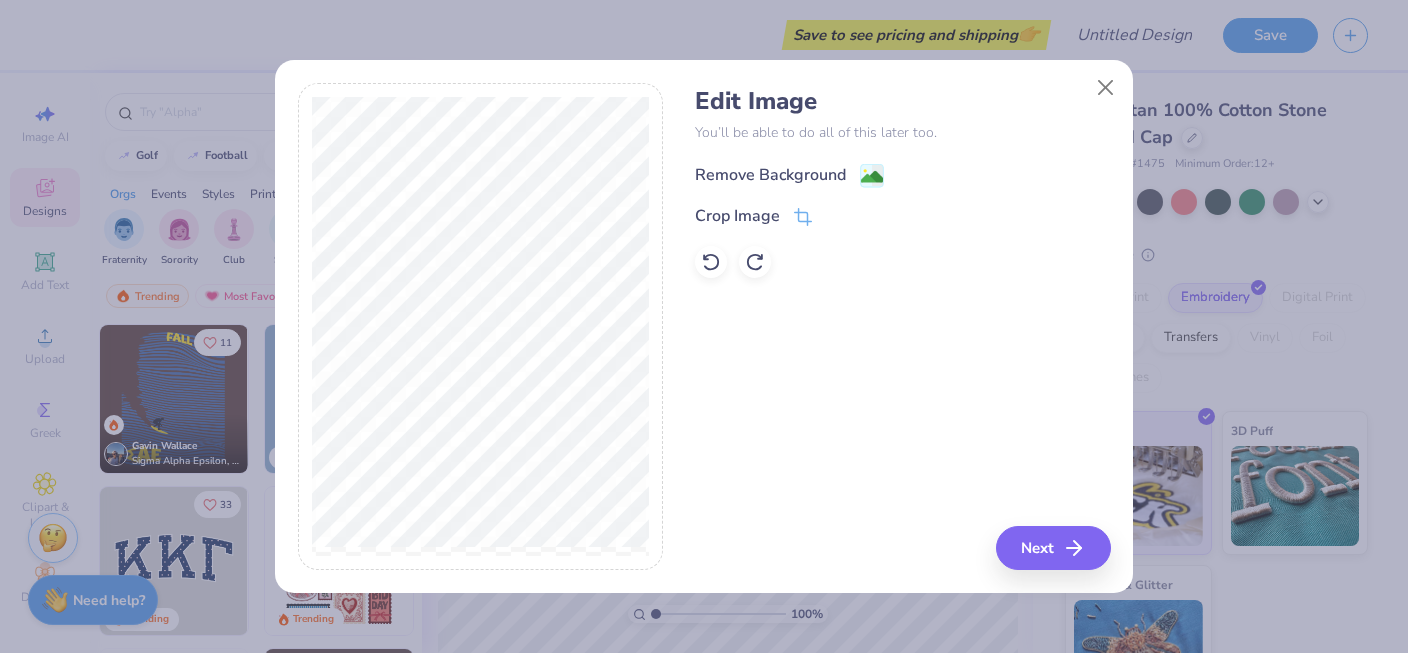 click on "Remove Background" at bounding box center [789, 175] 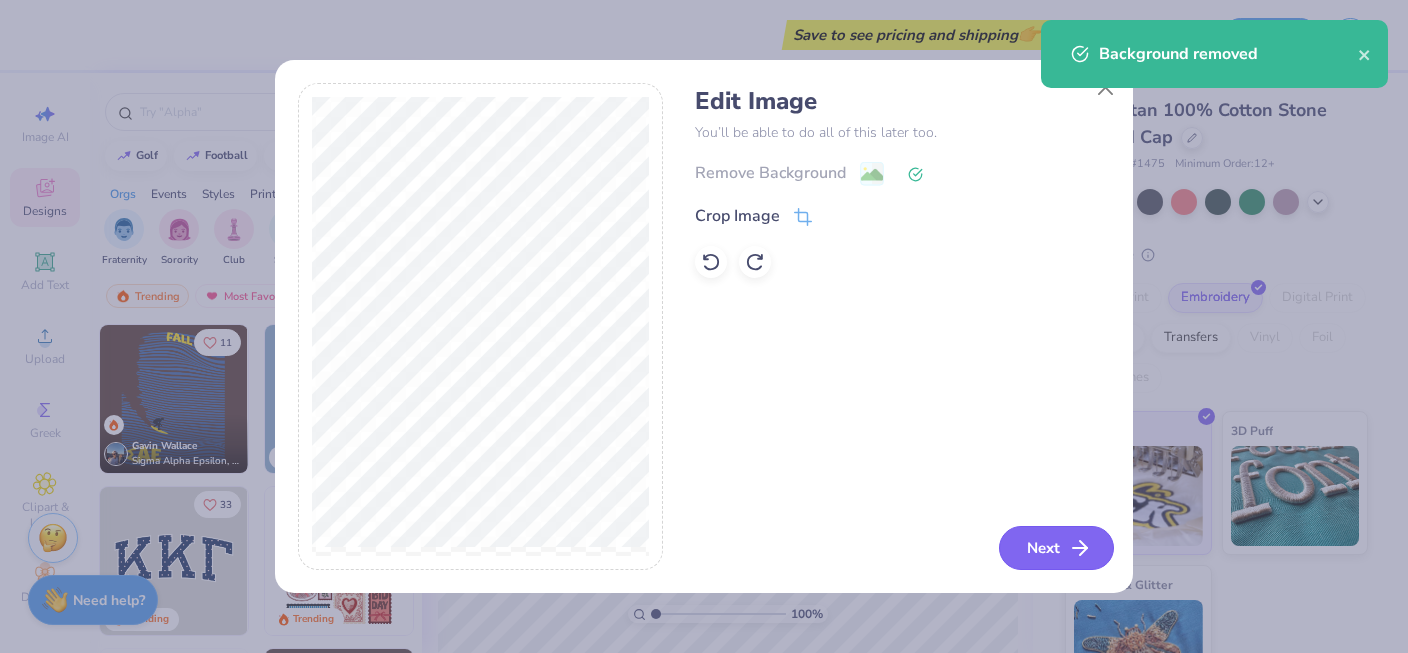 click on "Next" at bounding box center (1056, 548) 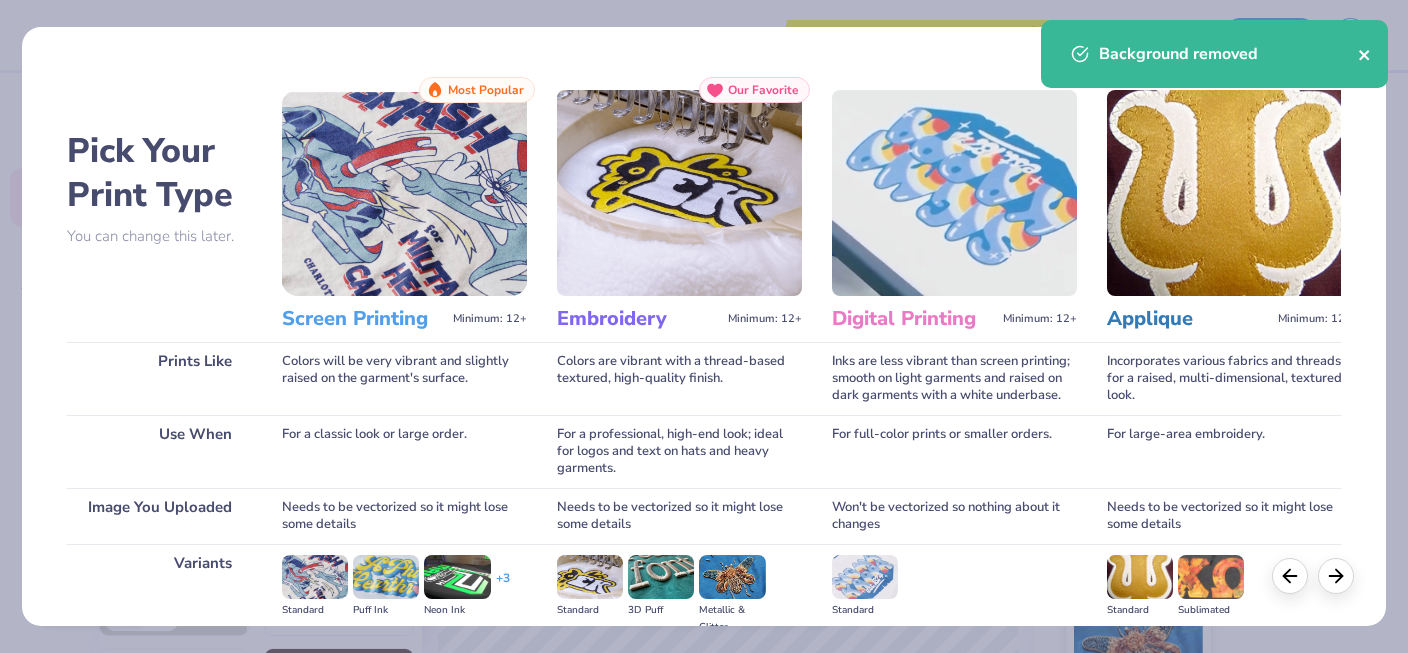 click at bounding box center [1365, 54] 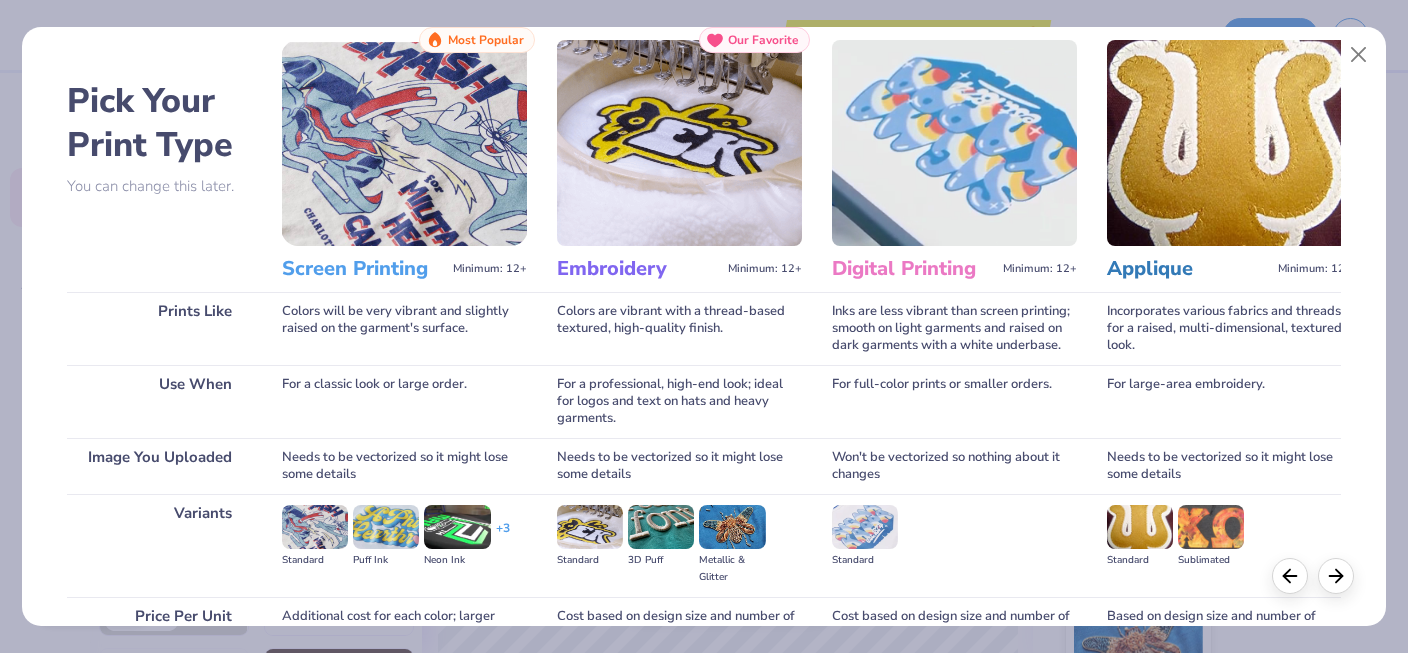 scroll, scrollTop: 244, scrollLeft: 0, axis: vertical 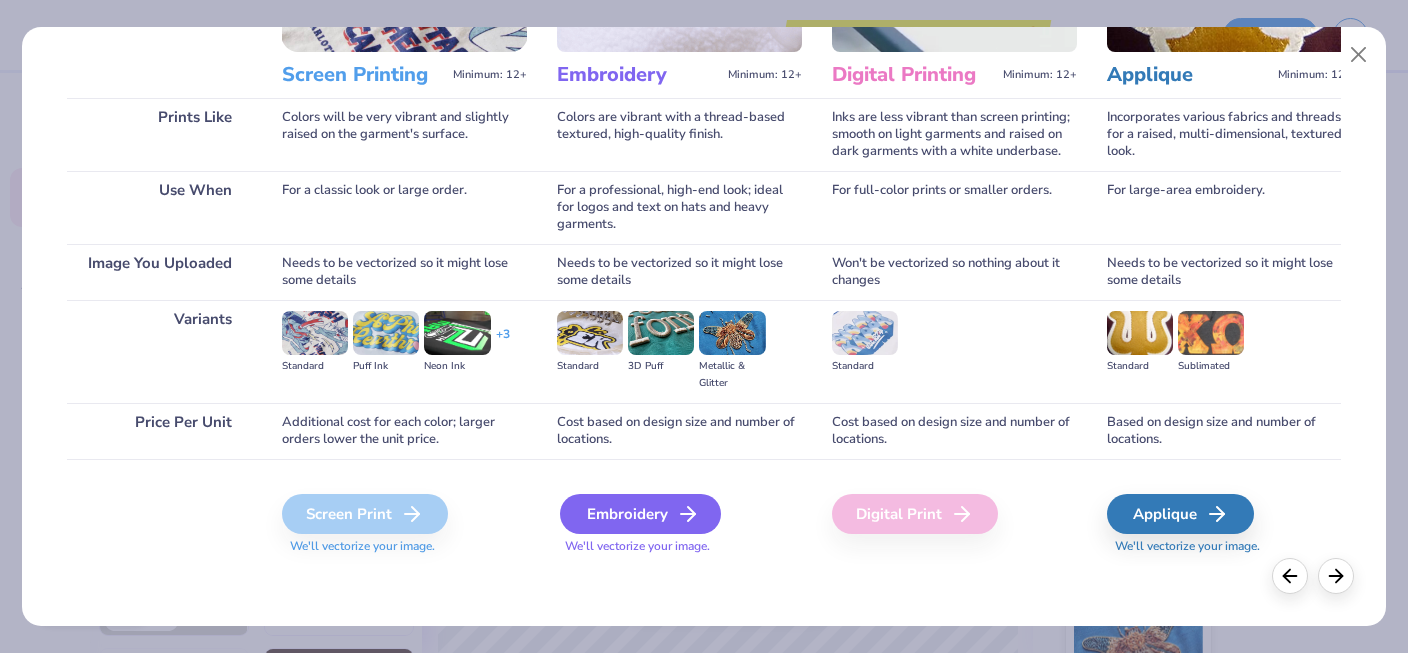 click on "Embroidery" at bounding box center [640, 514] 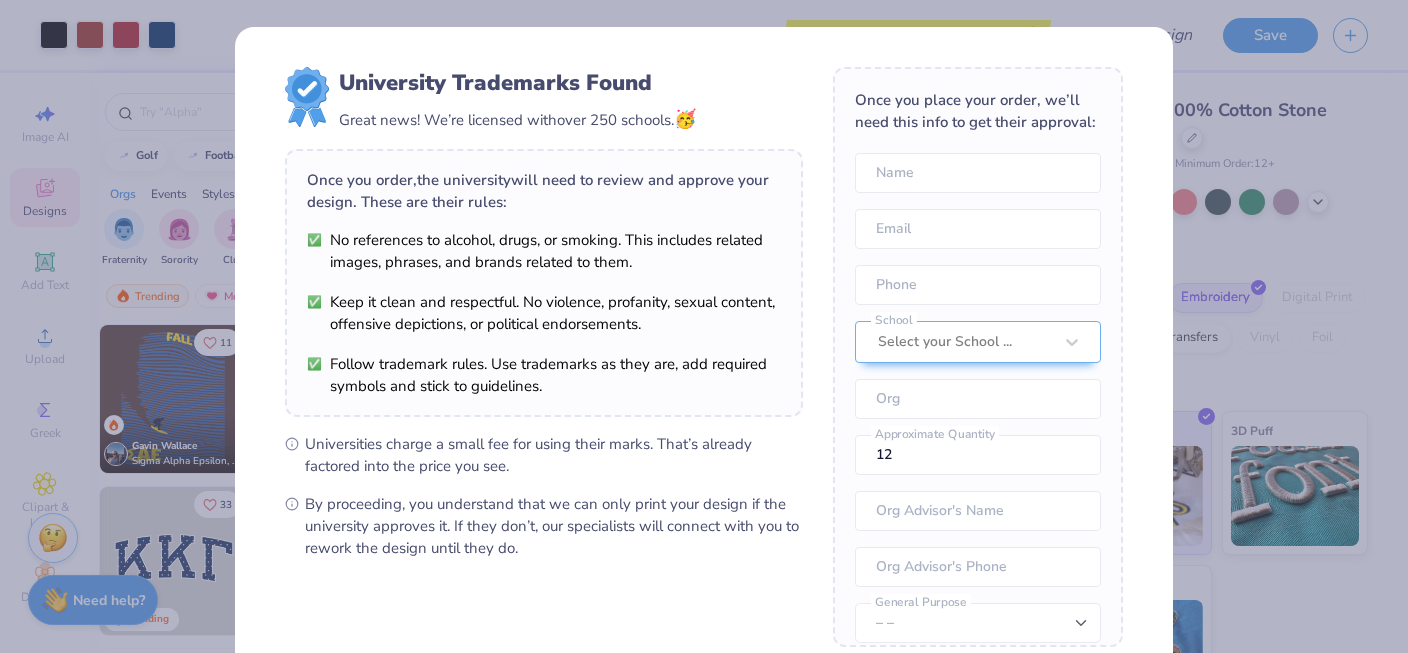 click on "Art colors Save to see pricing and shipping 👉 Design Title Save Image AI Designs Add Text Upload Greek Clipart & logos Decorate golf football baseball Orgs Events Styles Print Types Fraternity Sorority Club Sports Rush & Bid Game Day Parent's Weekend PR & General Big Little Reveal Philanthropy Date Parties & Socials Retreat Spring Break Holidays Greek Week Formal & Semi Graduation Founder’s Day Classic Minimalist Varsity Y2K Typography Handdrawn Cartoons Grunge 80s & 90s 60s & 70s Embroidery Screen Print Patches Digital Print Vinyl Transfers Applique Trending Most Favorited Newest 11 Gavin Wallace Sigma Alpha Epsilon, University of Colorado Boulder Trending 33 Trending 14 Trending 15 Trending 17 Trending 19 Trending 5 Trending 100 % Back W 2.19 2.19 " H 2.48 2.48 " Match to Mockup Center Middle Top Bottom Newhattan 100% Cotton Stone Washed Cap Newhattan # 1475 Minimum Order: 12 + Print Type Screen Print Embroidery Digital Print Applique Transfers Vinyl Foil Rhinestones Stuck?" at bounding box center (704, 326) 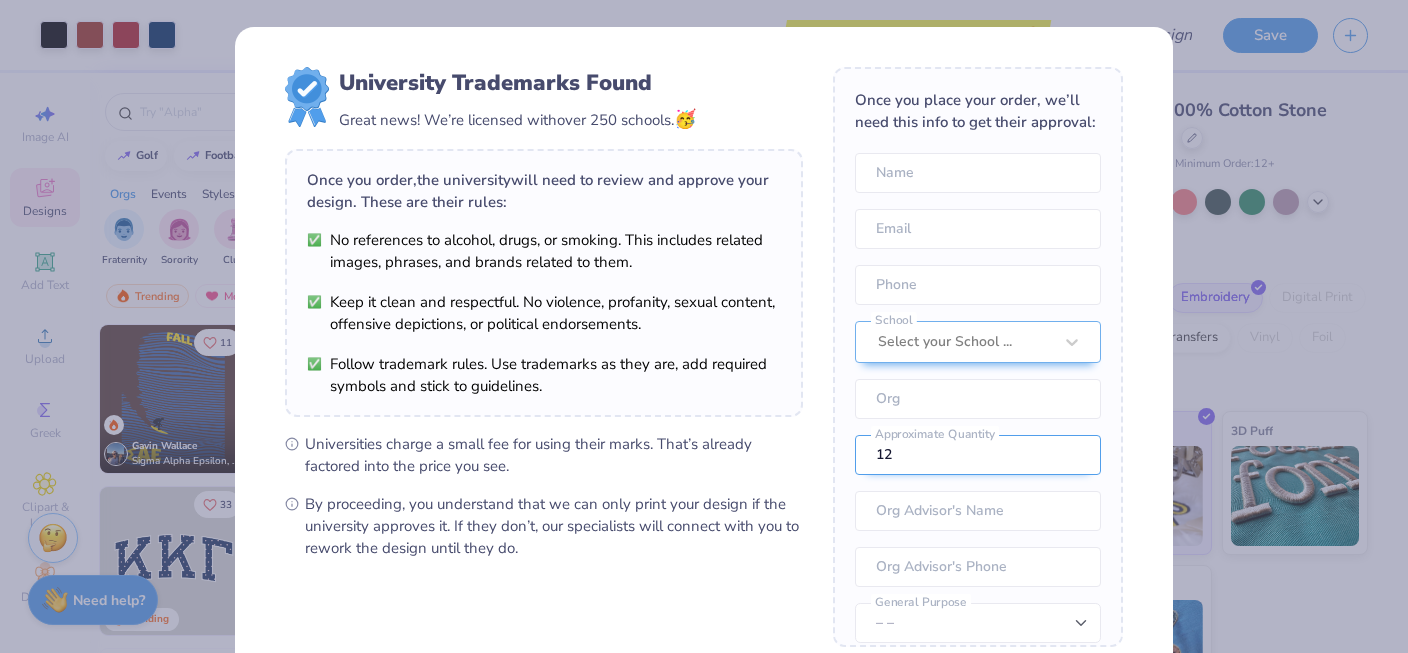 scroll, scrollTop: 74, scrollLeft: 0, axis: vertical 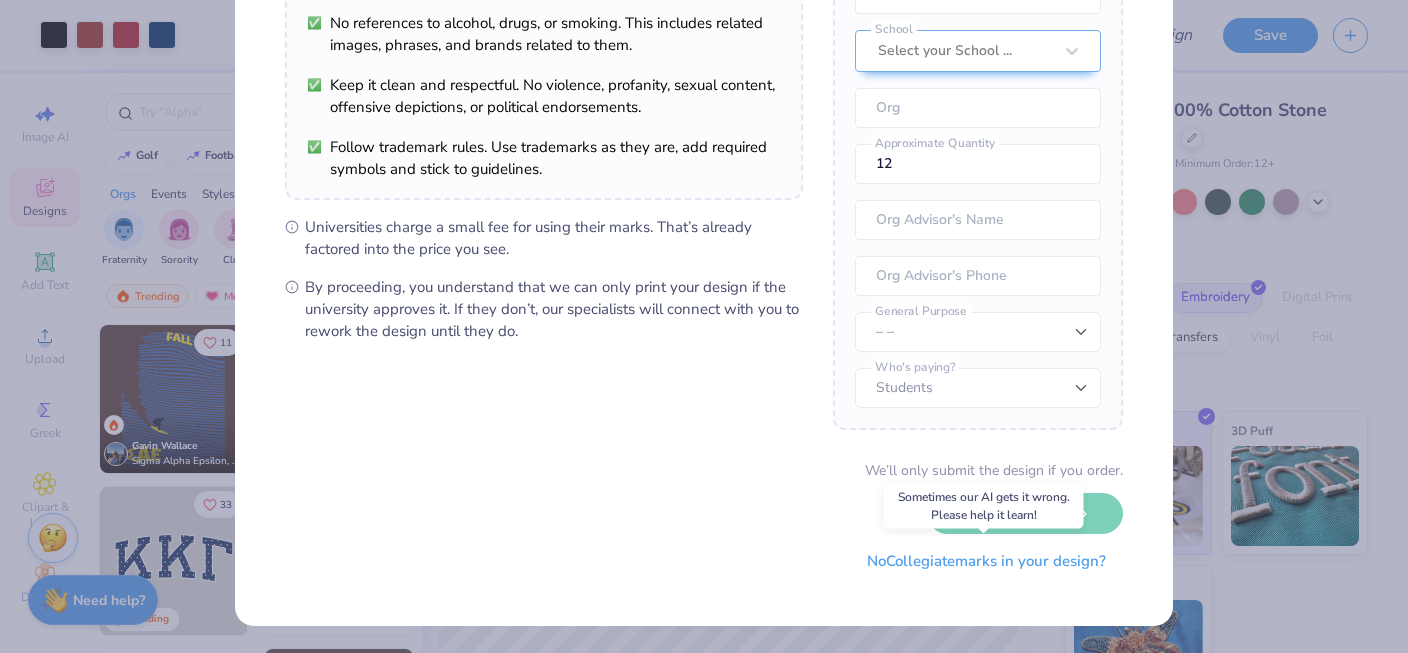 click on "No  Collegiate  marks in your design?" at bounding box center [986, 561] 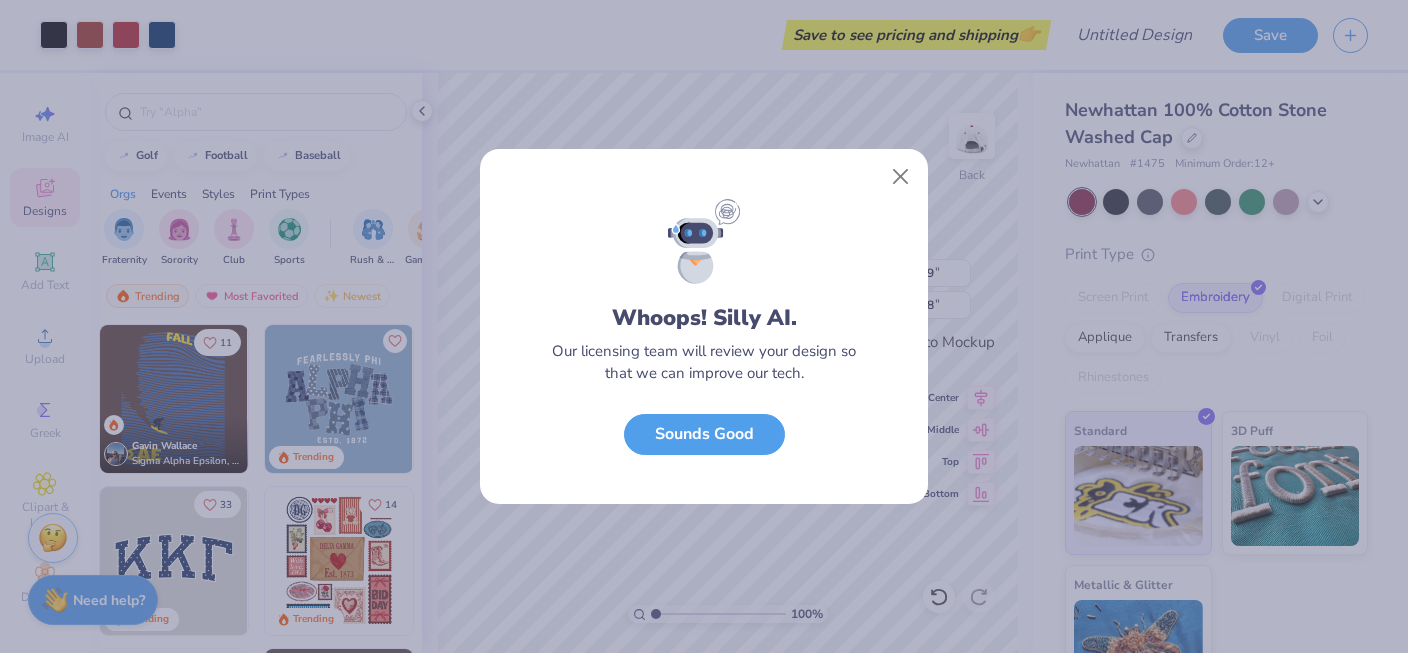 scroll, scrollTop: 0, scrollLeft: 0, axis: both 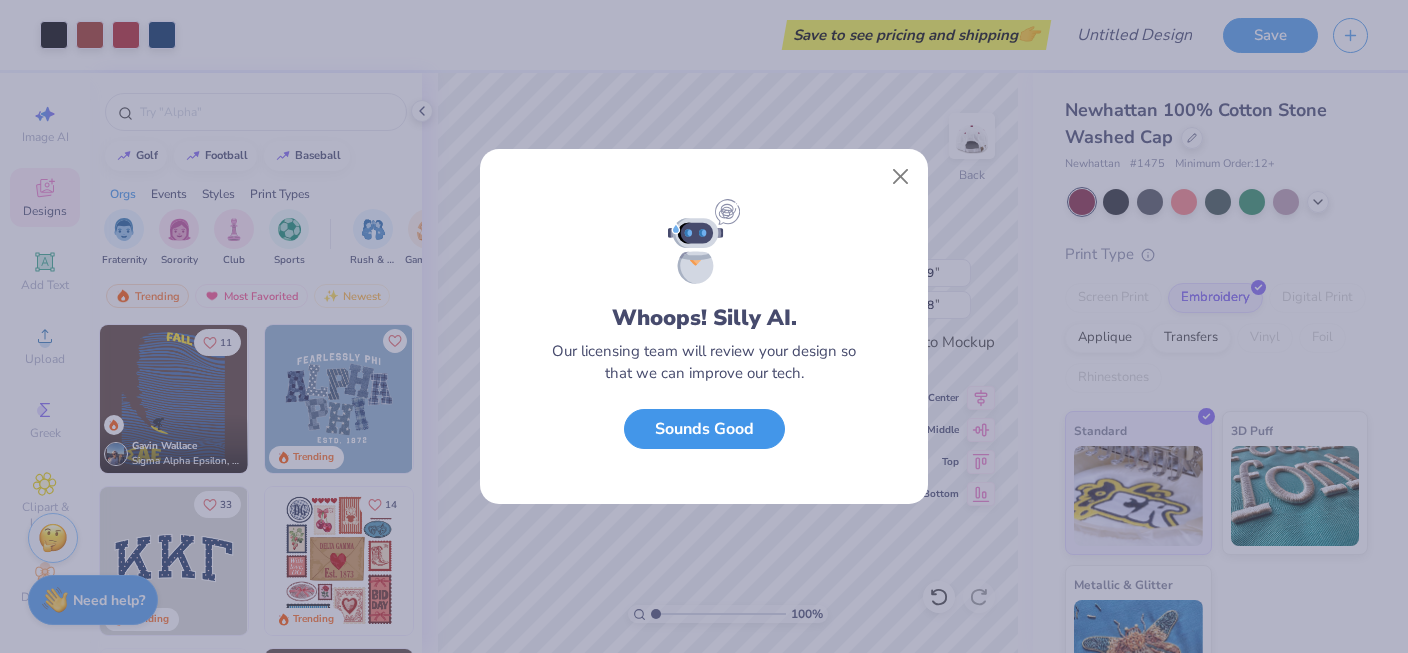 click on "Sounds Good" at bounding box center [704, 429] 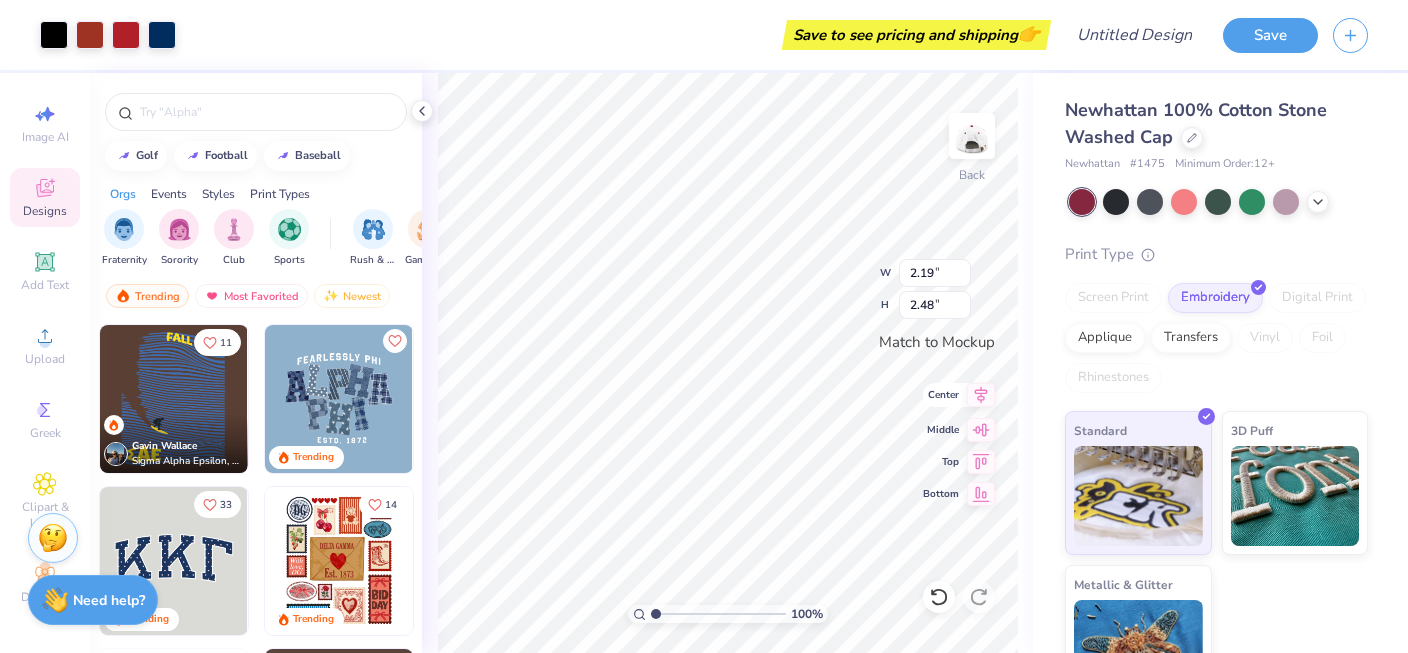 click 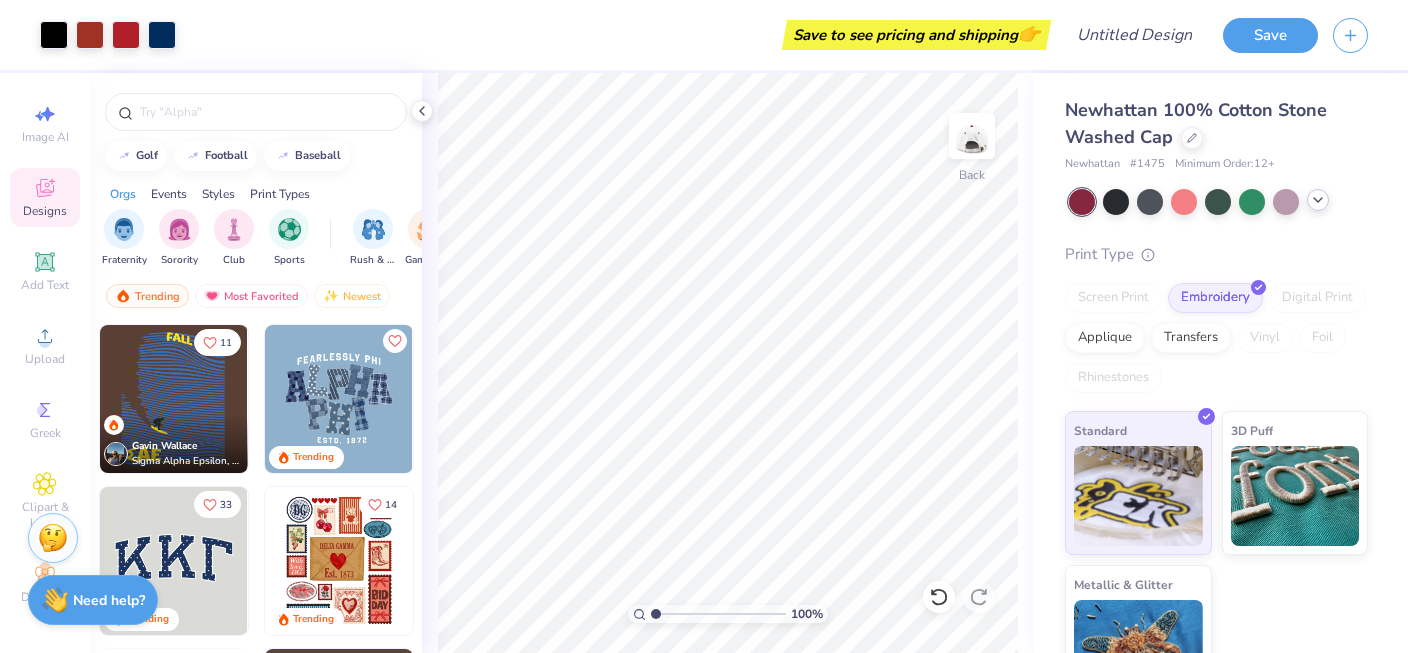 click 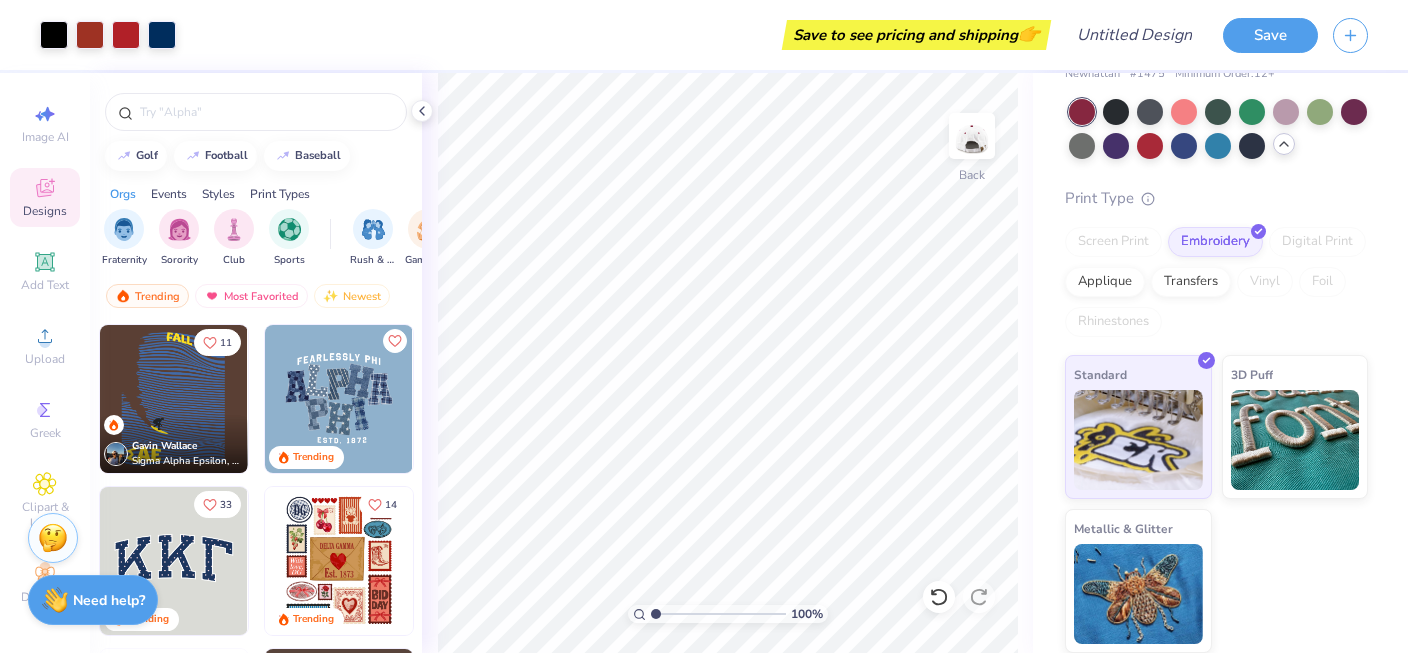 scroll, scrollTop: 0, scrollLeft: 0, axis: both 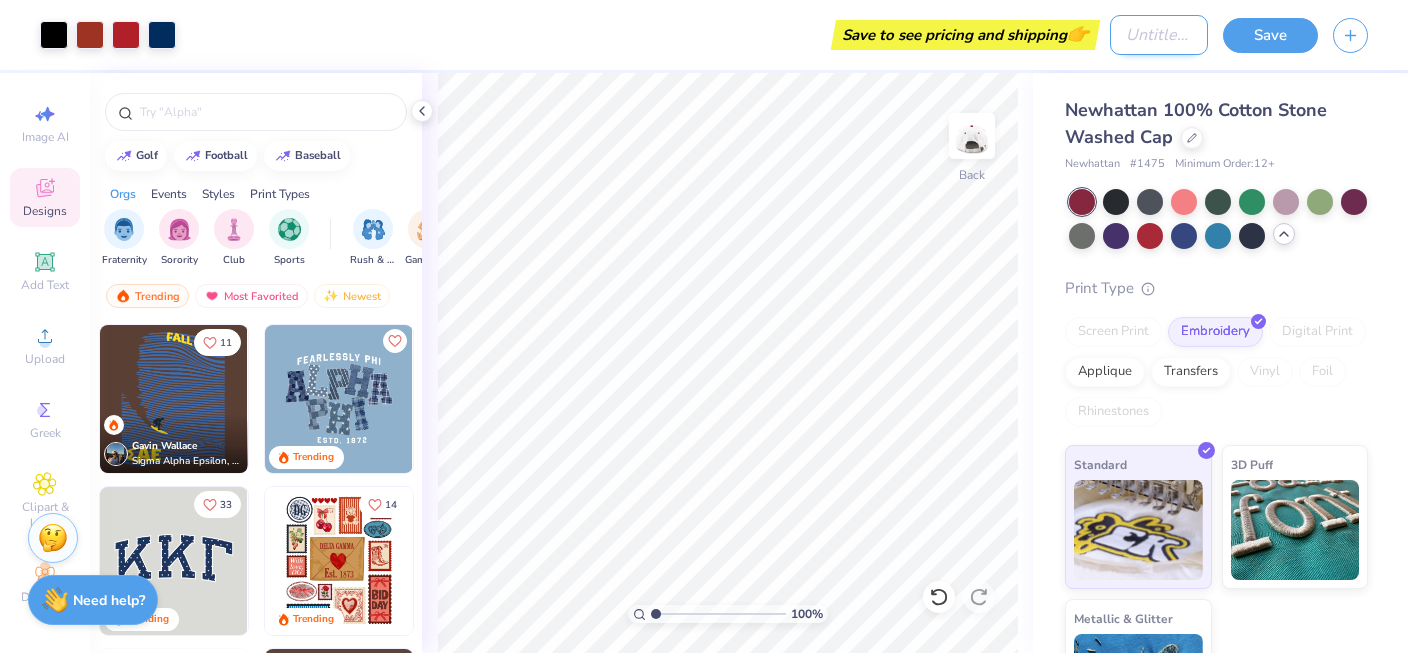 click on "Design Title" at bounding box center [1159, 35] 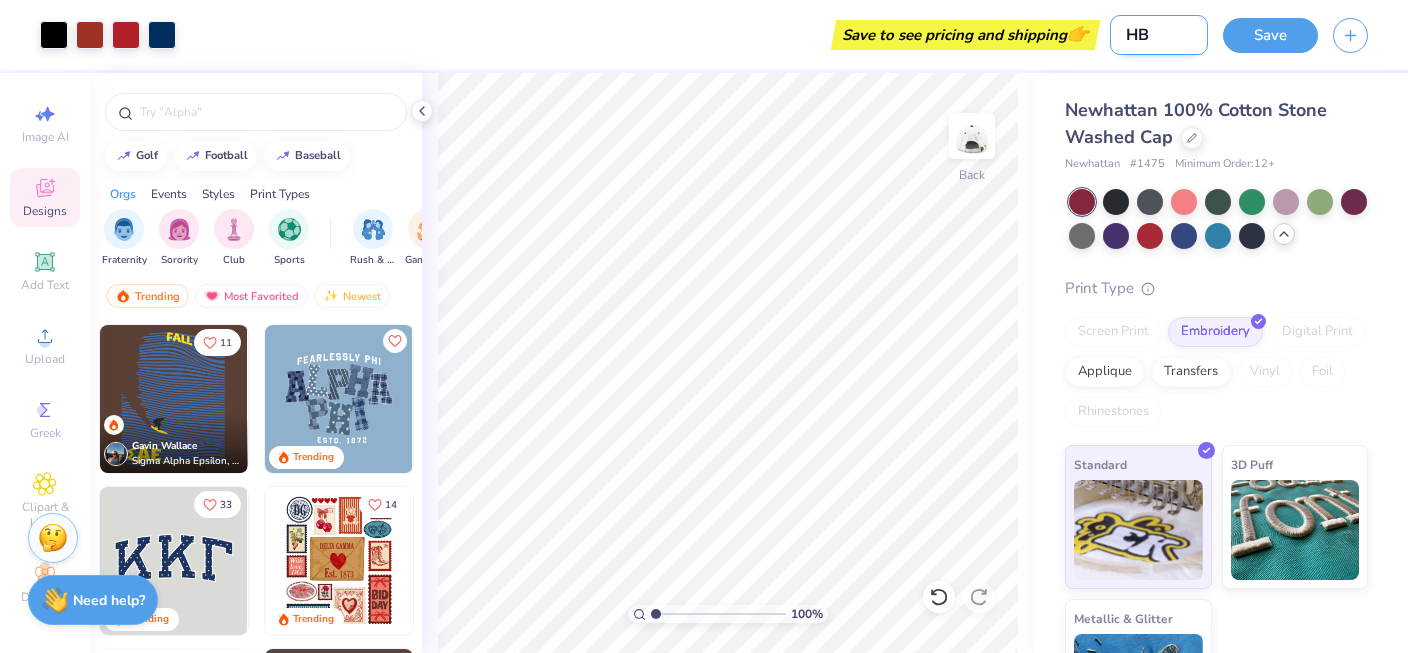 type on "H" 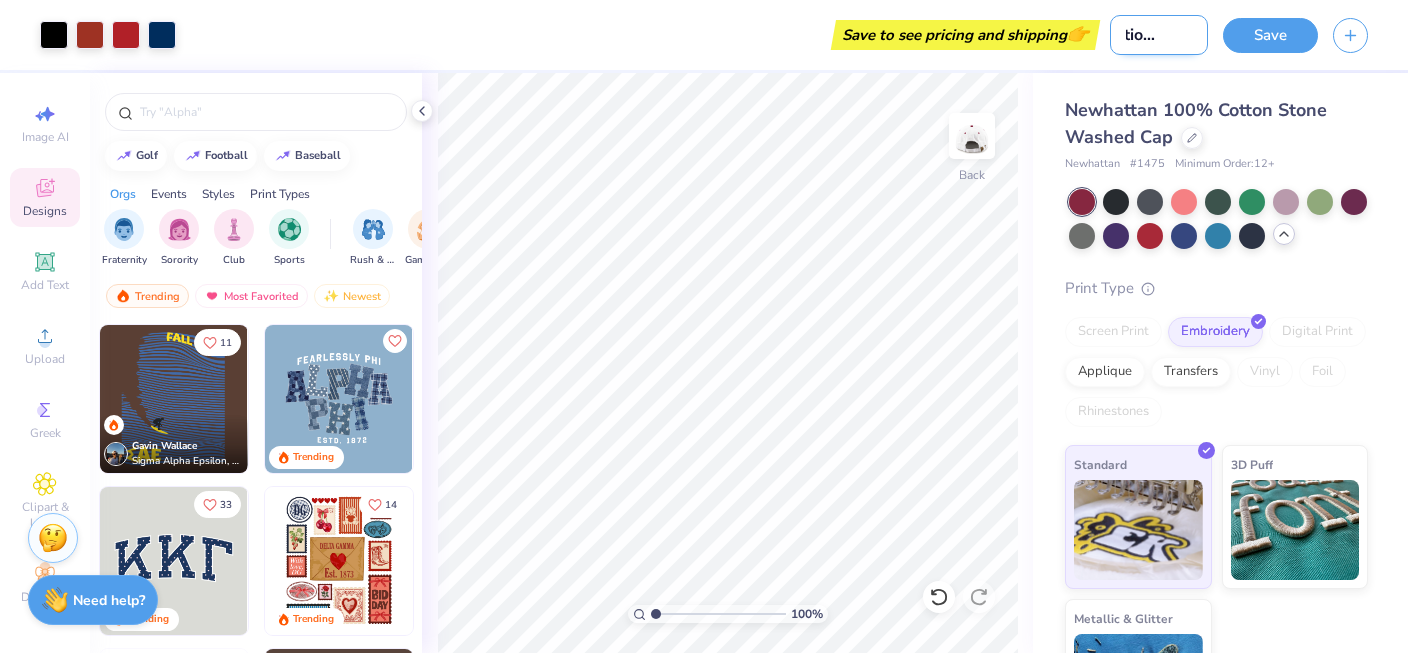 scroll, scrollTop: 0, scrollLeft: 35, axis: horizontal 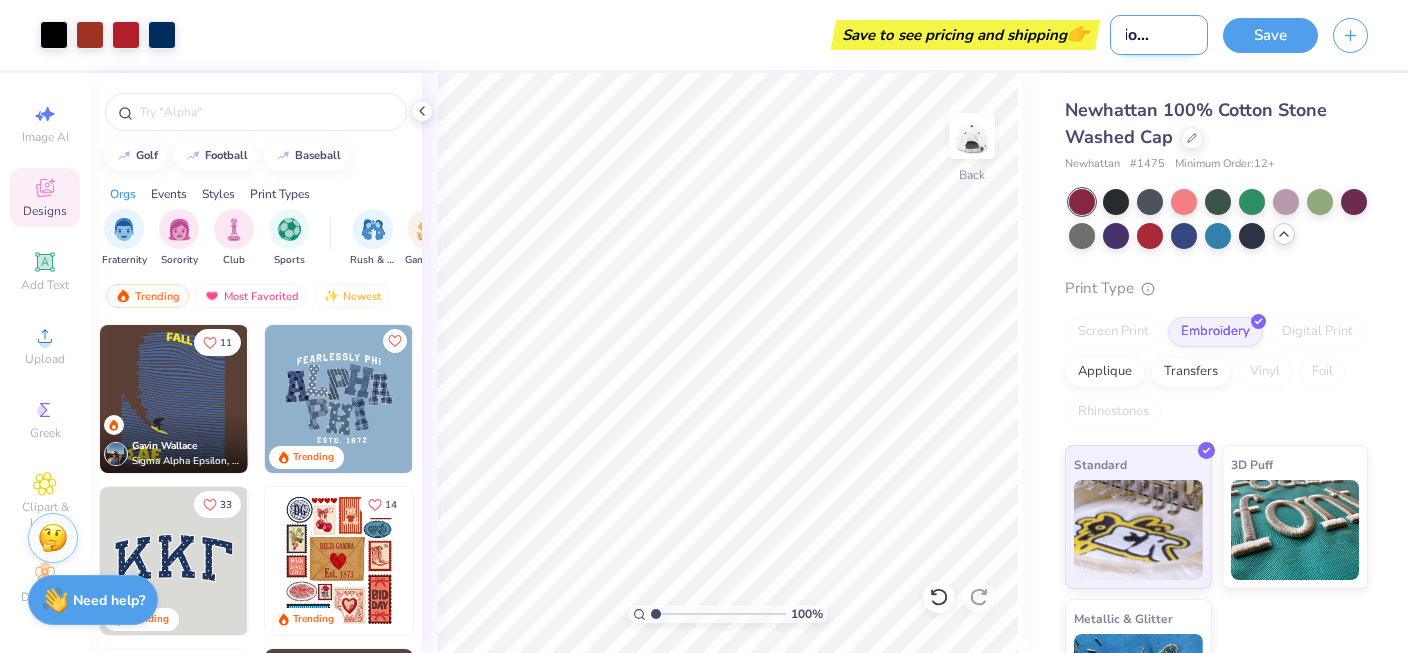 type on "Section K Hat" 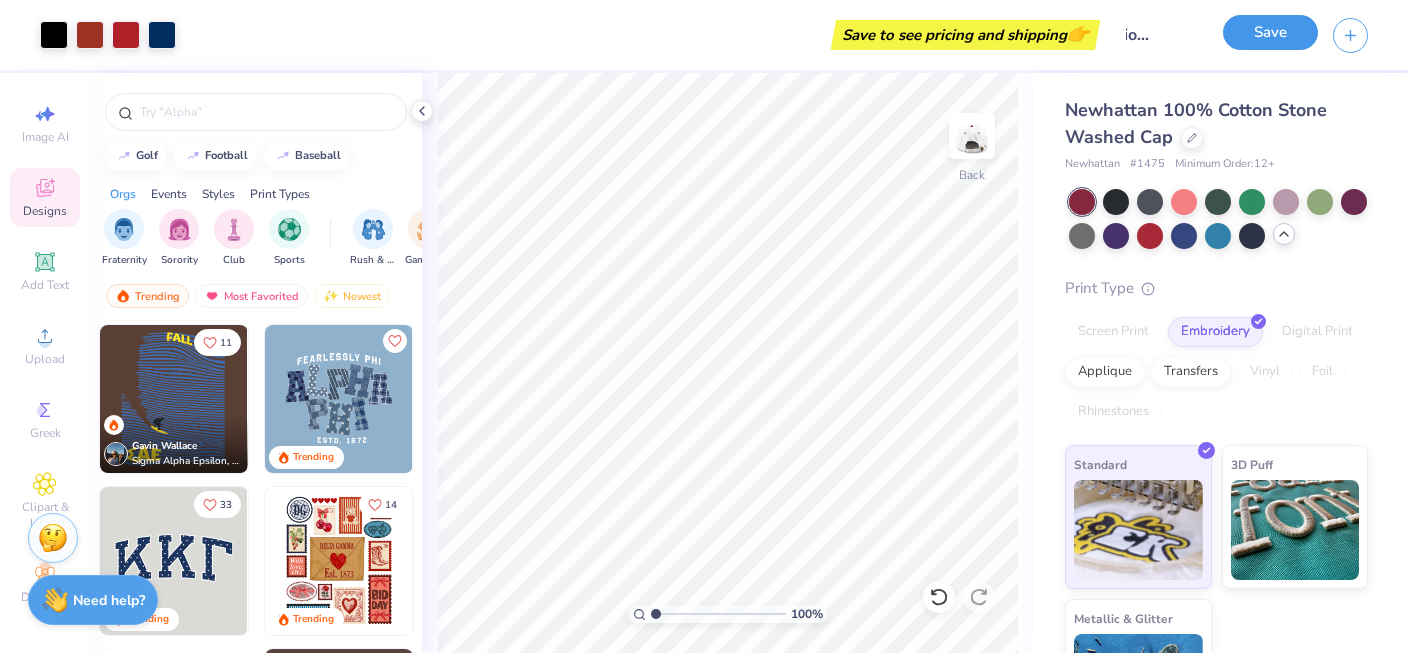 scroll, scrollTop: 0, scrollLeft: 0, axis: both 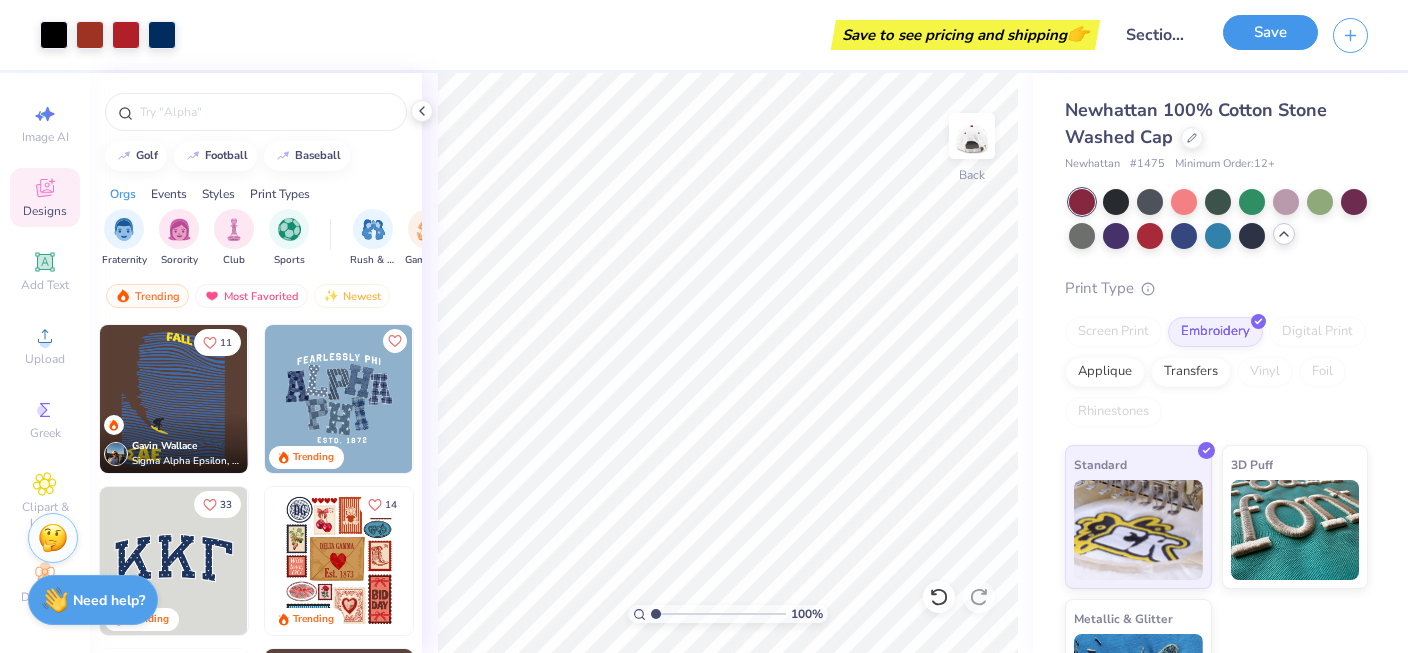 click on "Save" at bounding box center [1270, 32] 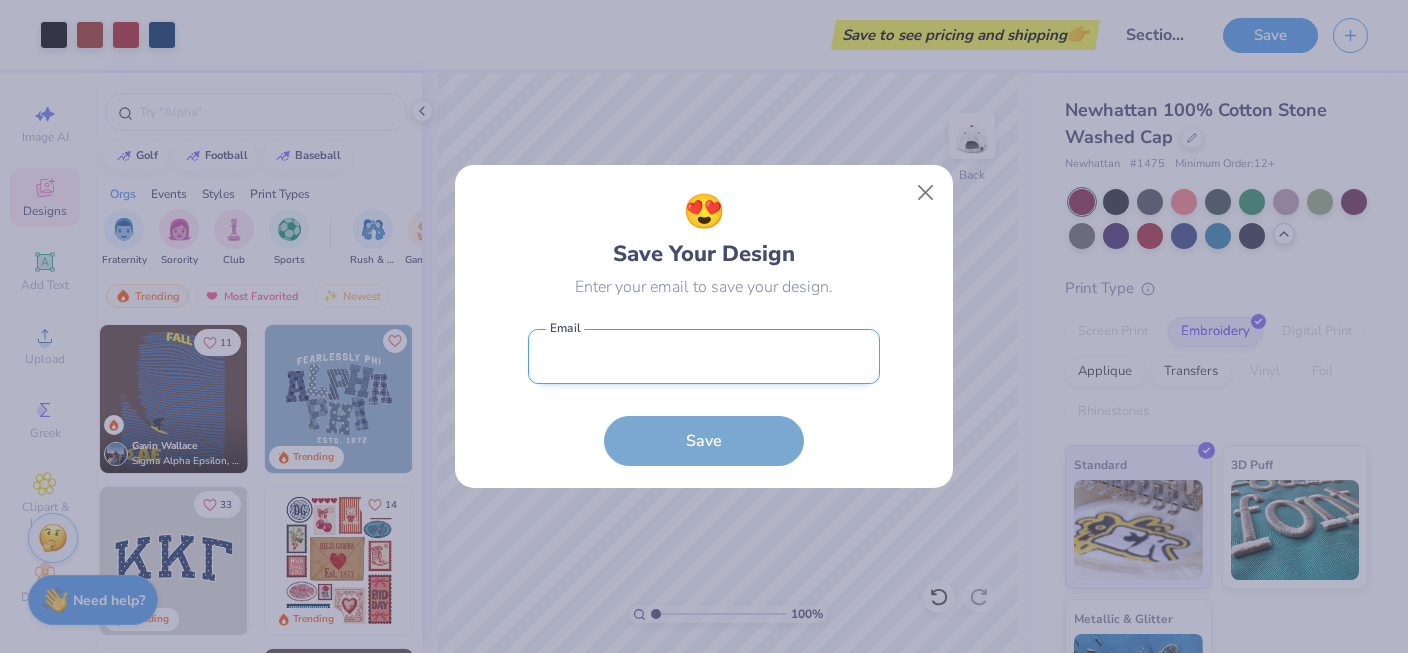 click at bounding box center [704, 356] 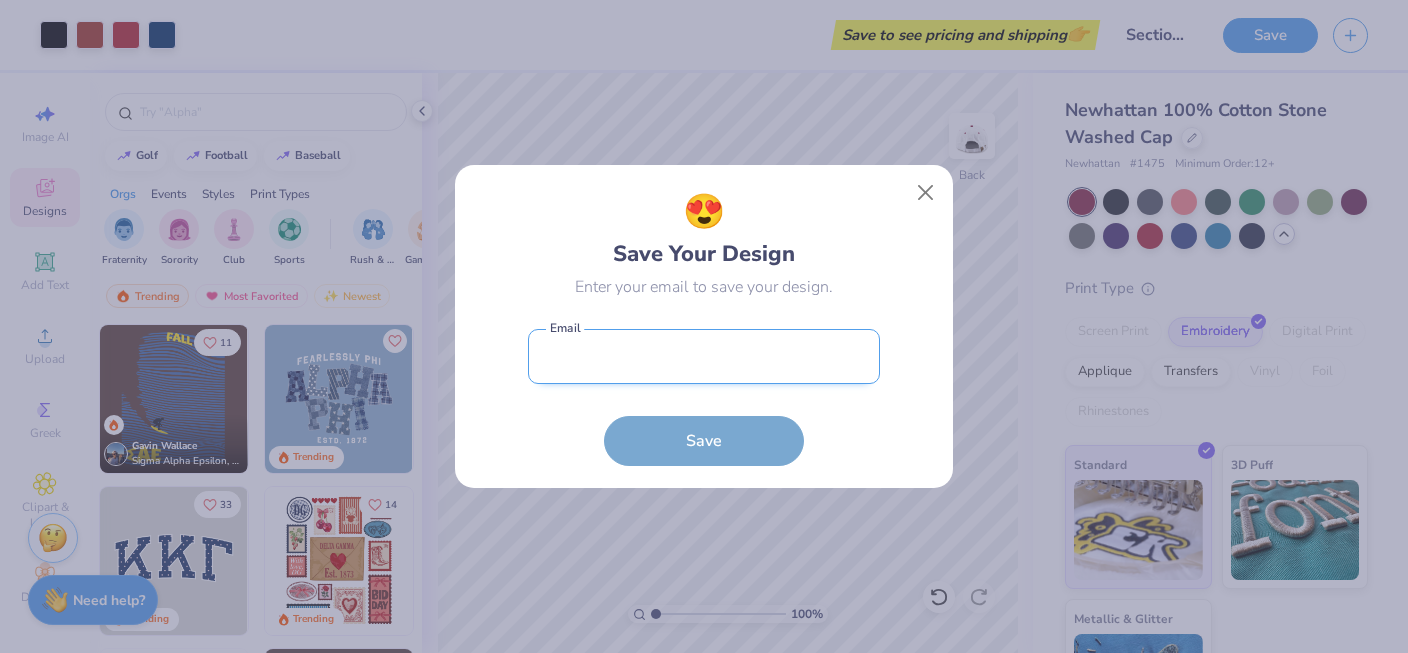 type on "[EMAIL]" 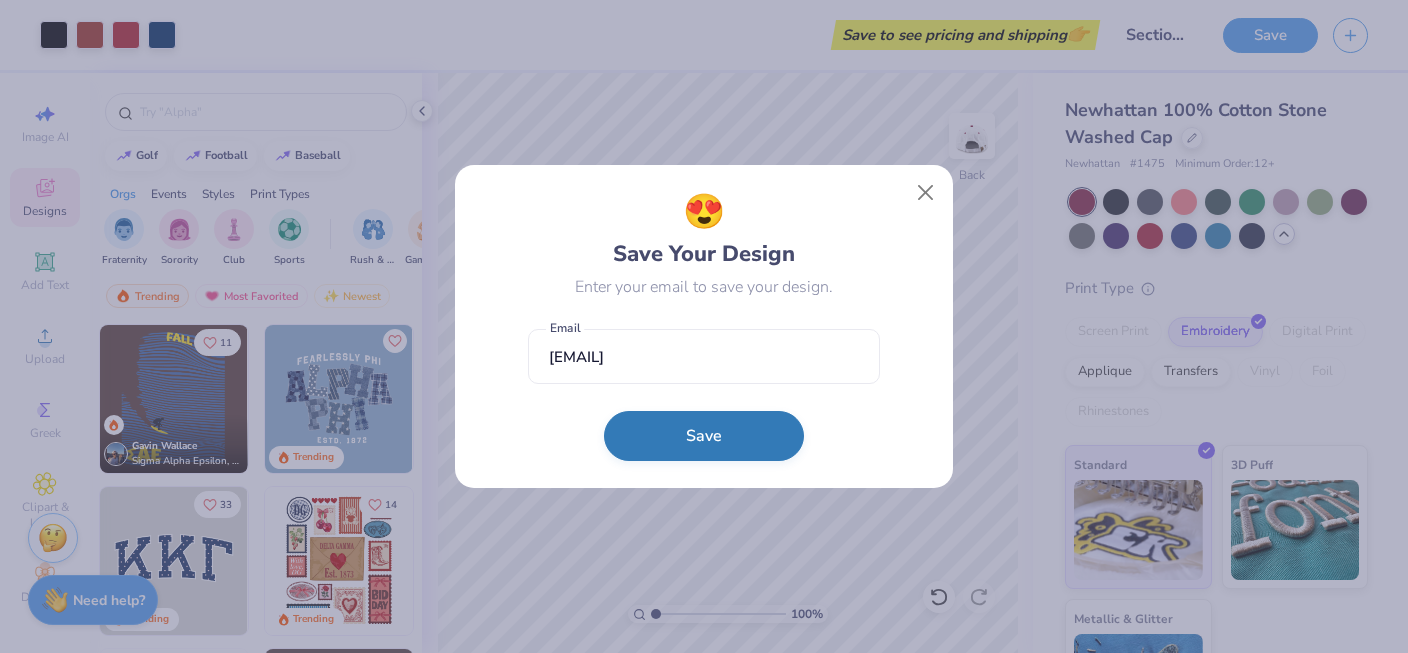 click on "Save" at bounding box center (704, 436) 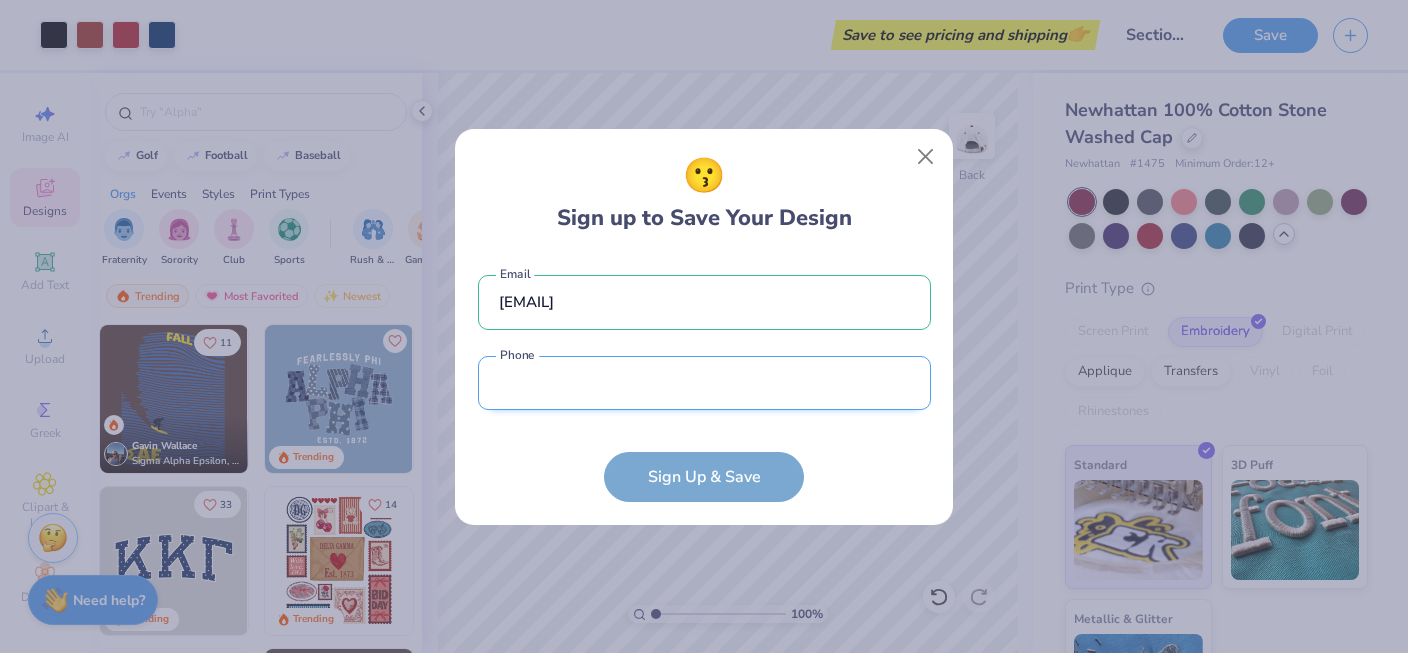 click at bounding box center [704, 383] 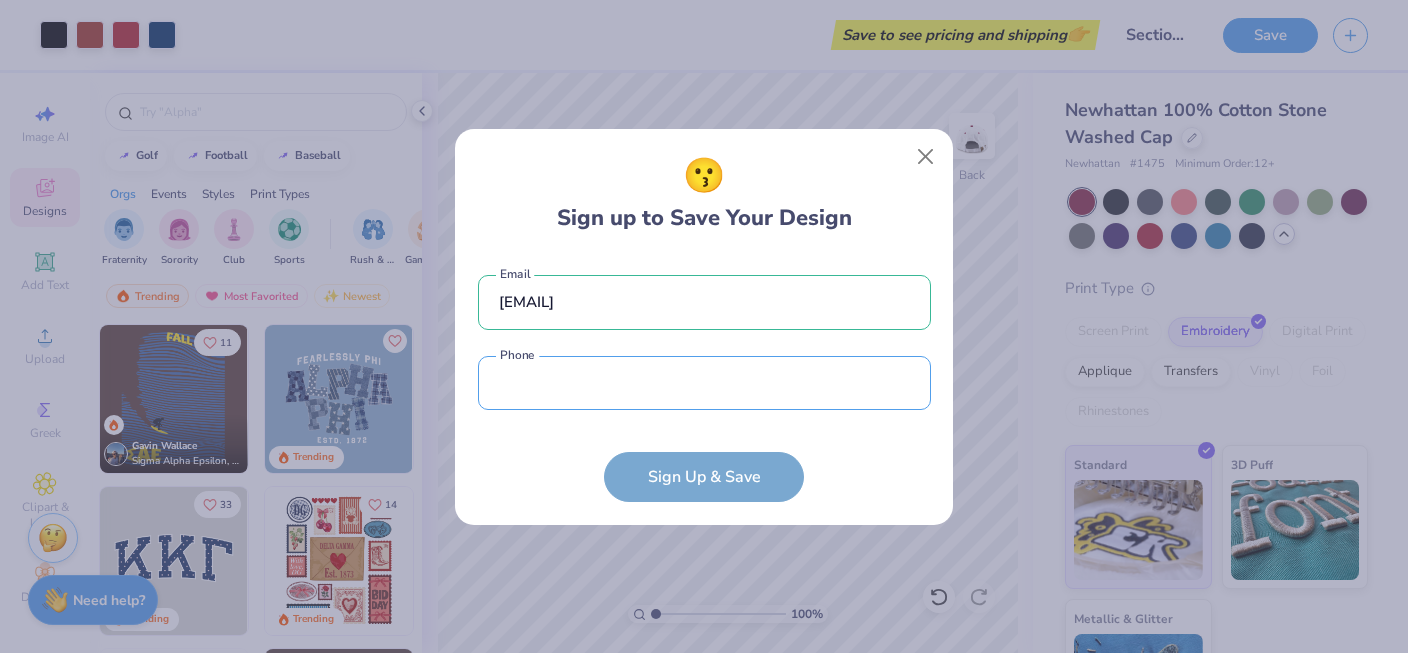 type on "([PHONE])" 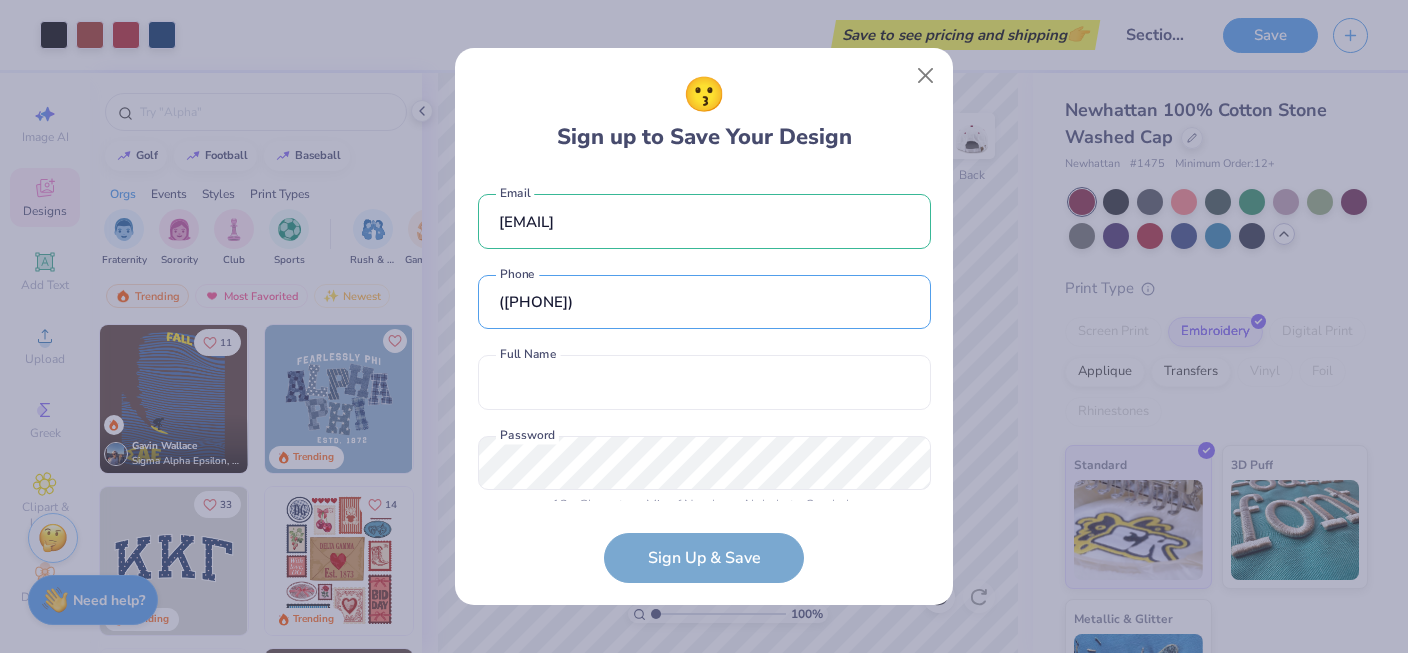 scroll, scrollTop: 25, scrollLeft: 0, axis: vertical 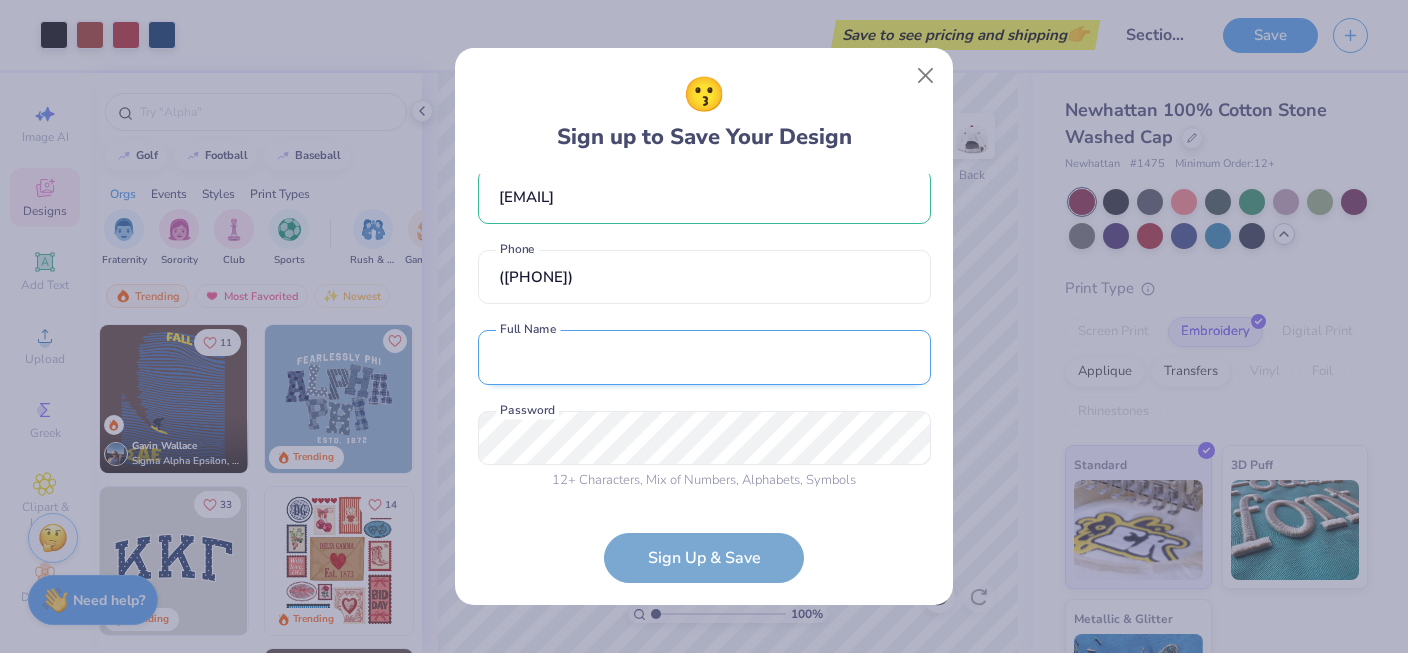 click at bounding box center [704, 357] 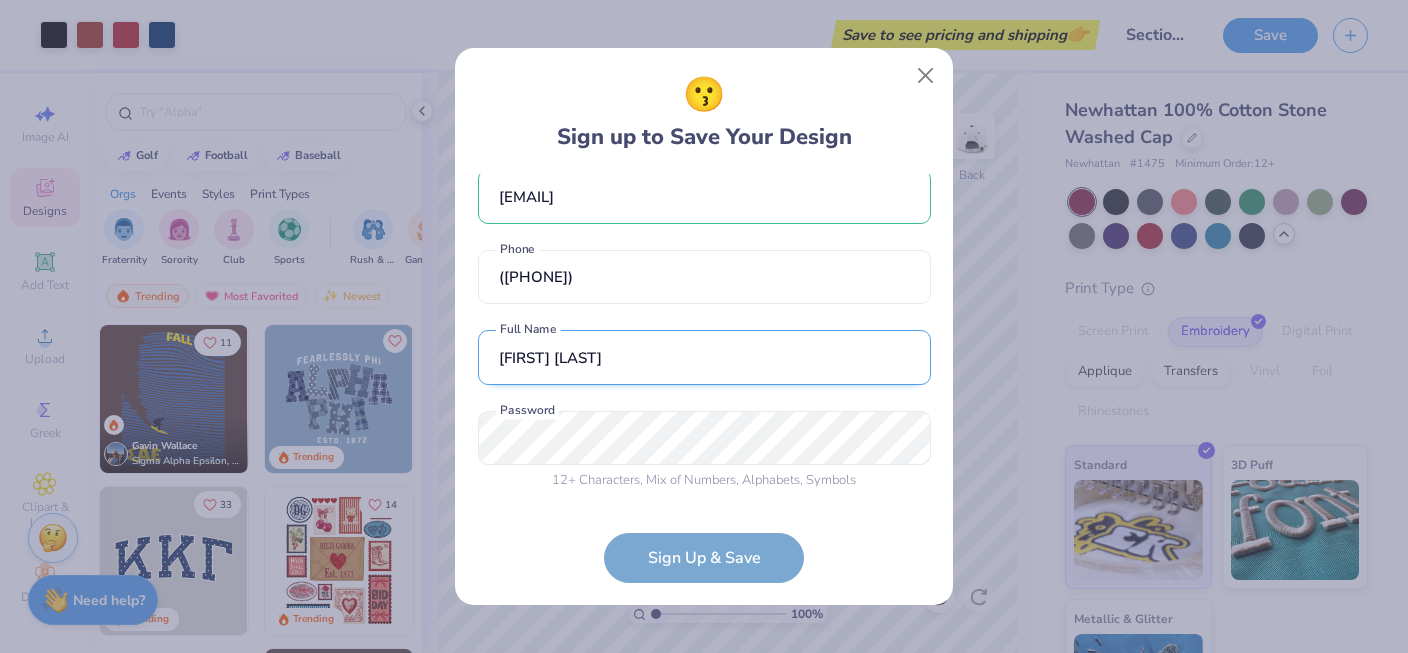 type on "[FIRST] [LAST]" 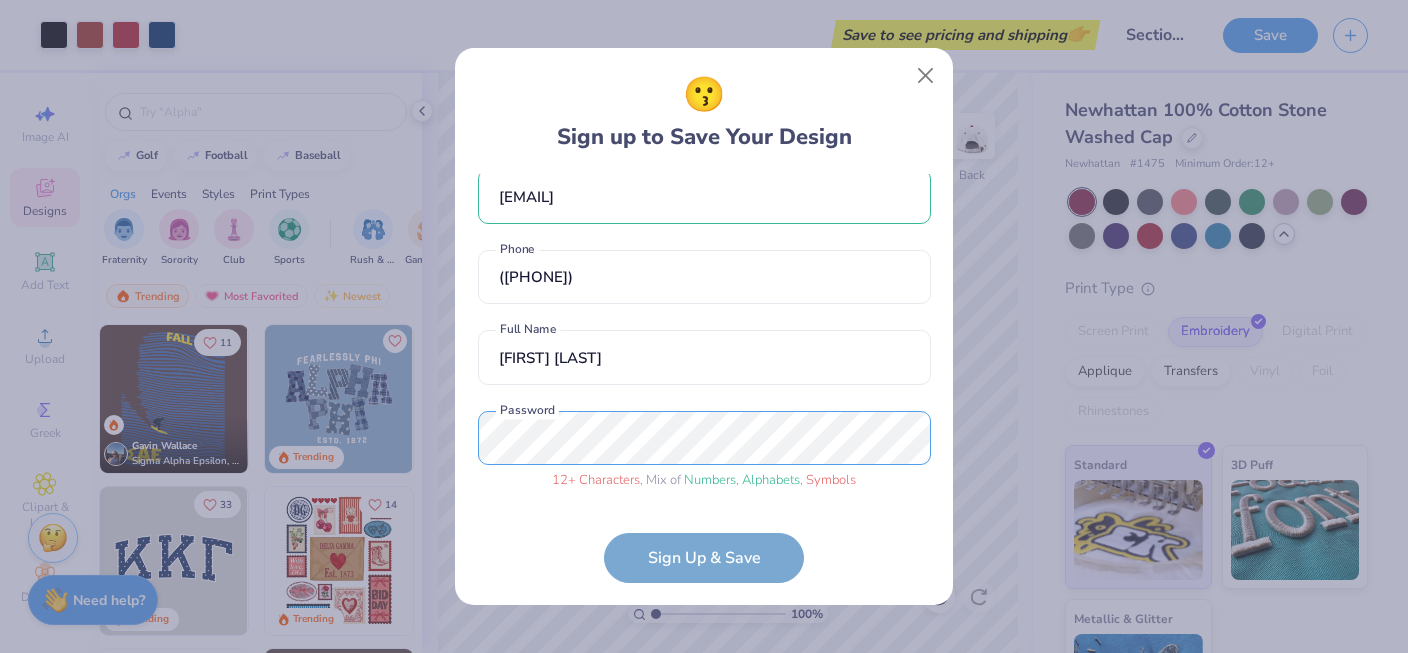 click on "😗 Sign up to Save Your Design [EMAIL] ([PHONE]) Phone [FIRST] [LAST] Full Name 12 + Characters , Mix of Numbers , Alphabets , Symbols Password Sign Up & Save" at bounding box center (704, 326) 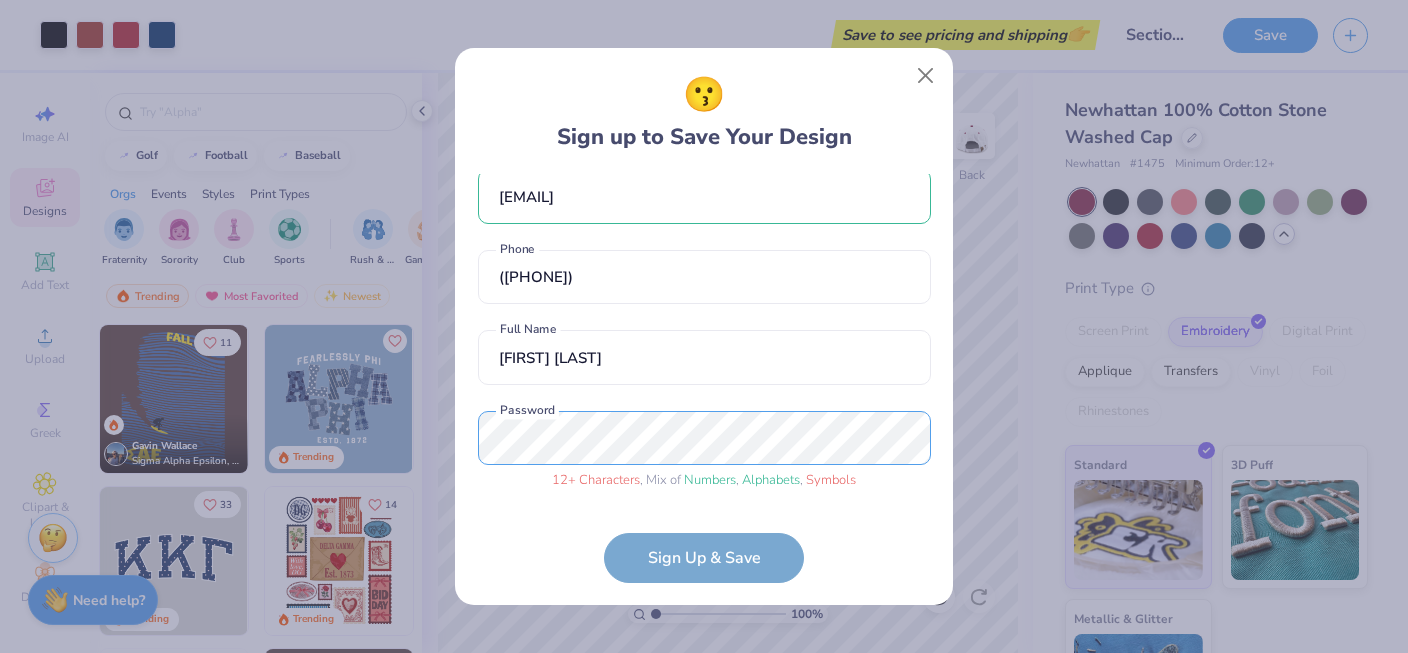 scroll, scrollTop: 101, scrollLeft: 0, axis: vertical 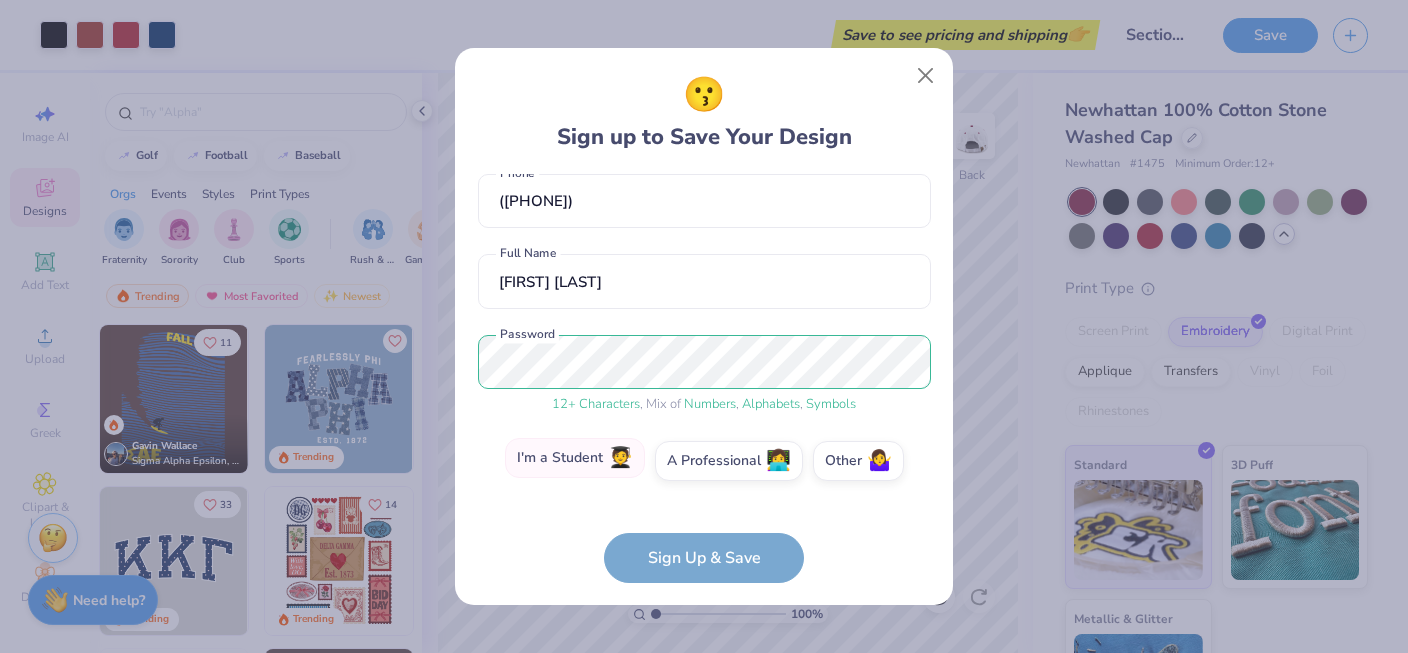 click on "🧑‍🎓" at bounding box center [620, 458] 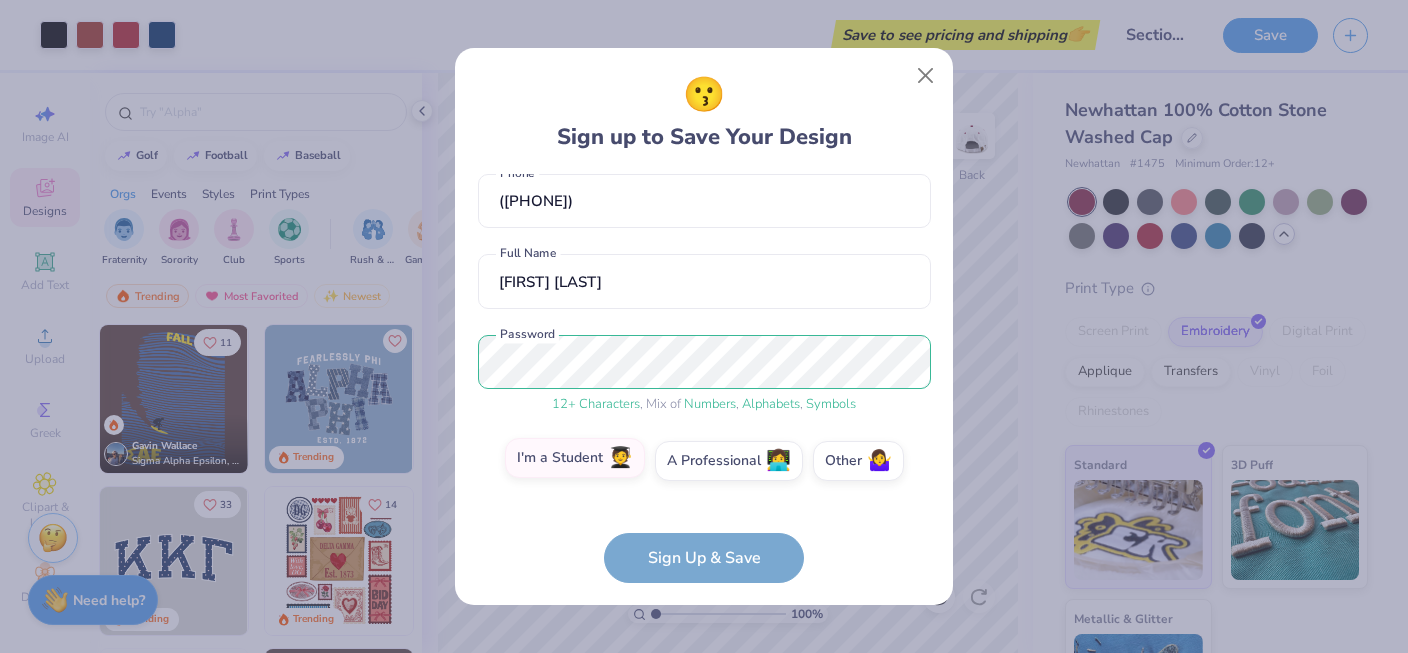 click on "I'm a Student 🧑‍🎓" at bounding box center [704, 566] 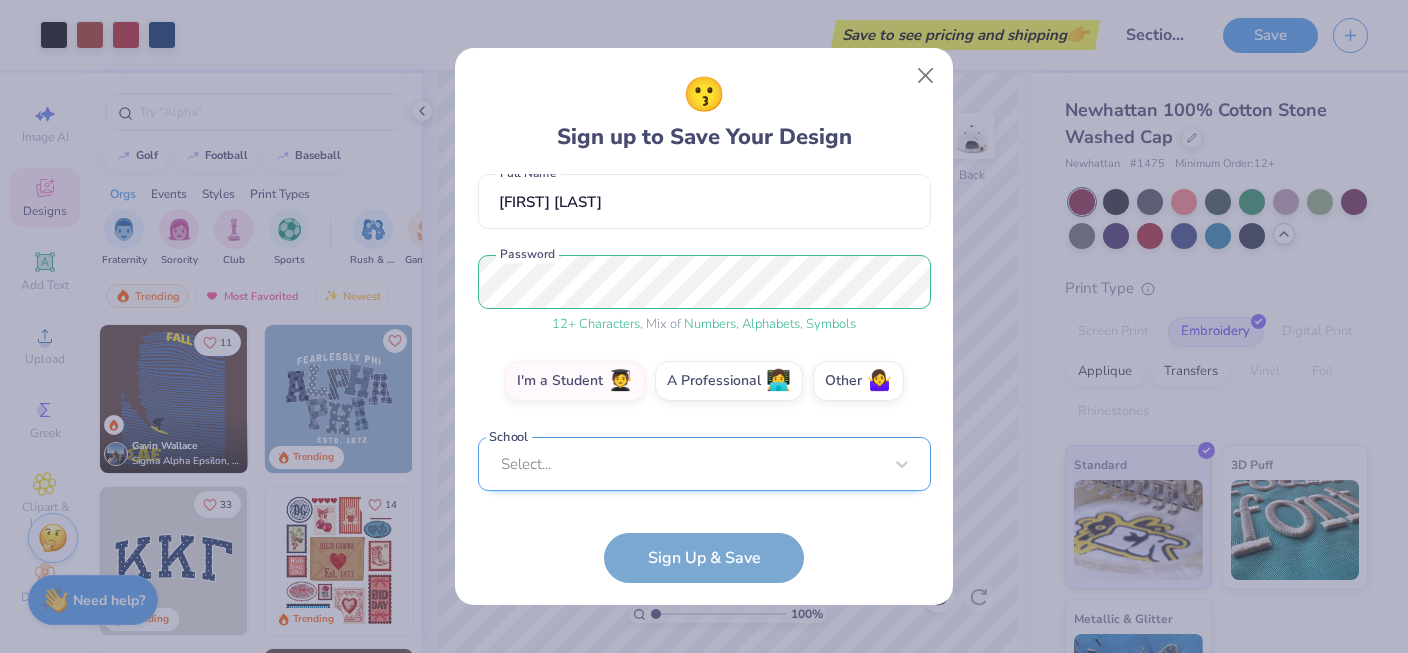click on "Select..." at bounding box center (704, 464) 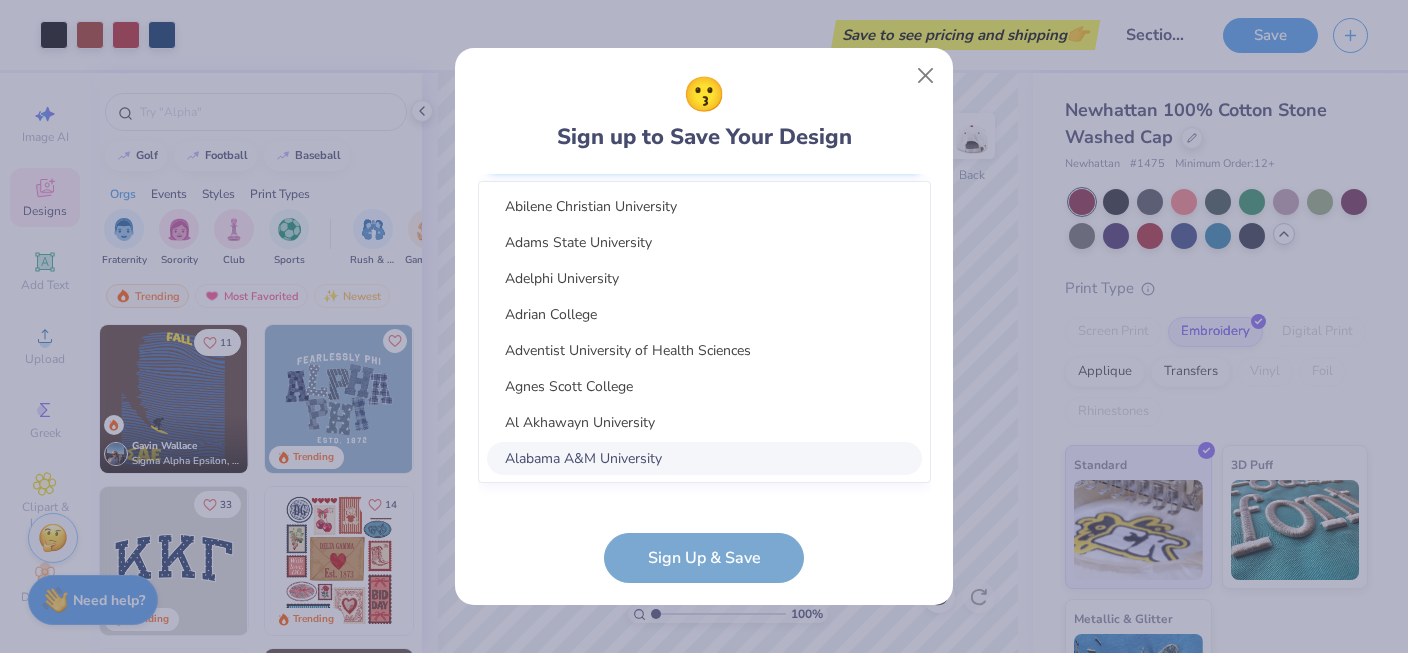 scroll, scrollTop: 481, scrollLeft: 0, axis: vertical 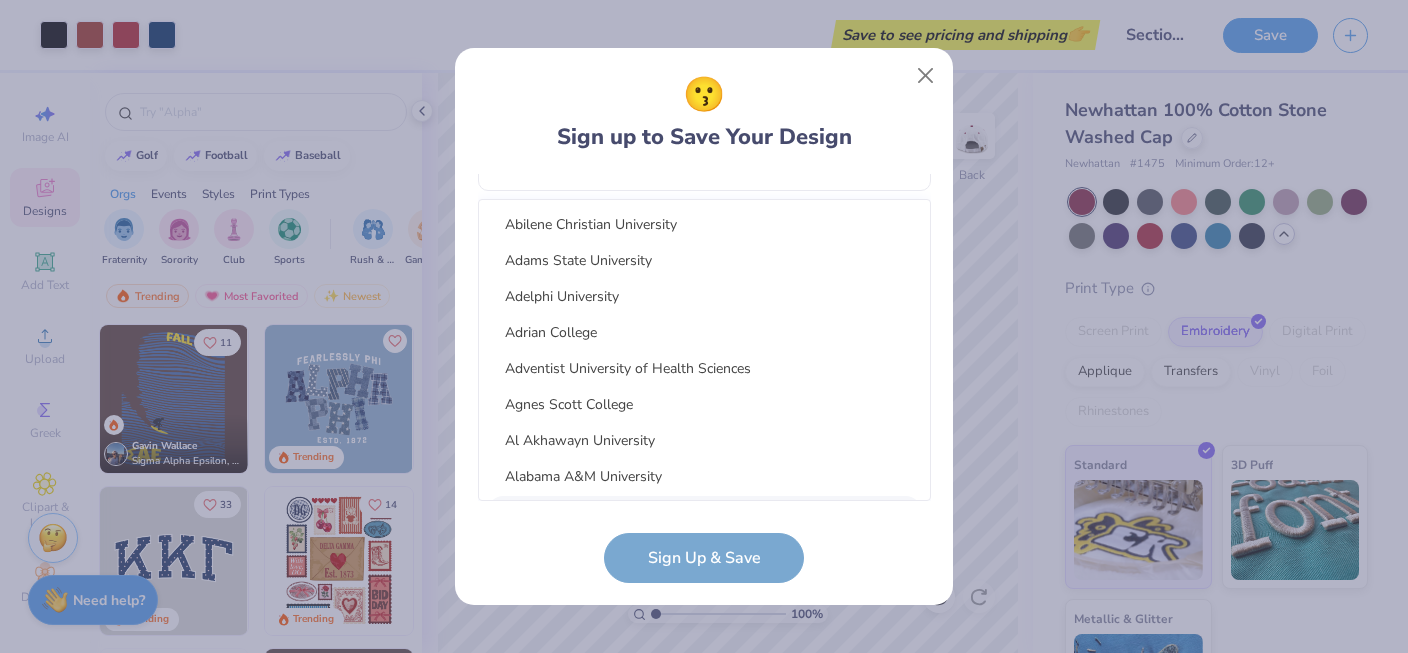 click on "[EMAIL] ([PHONE]) Phone [FIRST] [LAST] Full Name 12 + Characters , Mix of Numbers , Alphabets , Symbols Password I'm a Student 🧑‍🎓 A Professional 👩‍💻 Other 🤷‍♀️ School option focused, 9 of 15. 15 results available. Use Up and Down to choose options, press Enter to select the currently focused option, press Escape to exit the menu, press Tab to select the option and exit the menu. Select... Abilene Christian University Adams State University Adelphi University Adrian College Adventist University of Health Sciences Agnes Scott College Al Akhawayn University Alabama A&M University Alabama State University Alaska Bible College Alaska Pacific University Albany College of Pharmacy and Health Sciences Albany State University Albertus Magnus College Albion College School cannot be null Sign Up & Save" at bounding box center [704, 378] 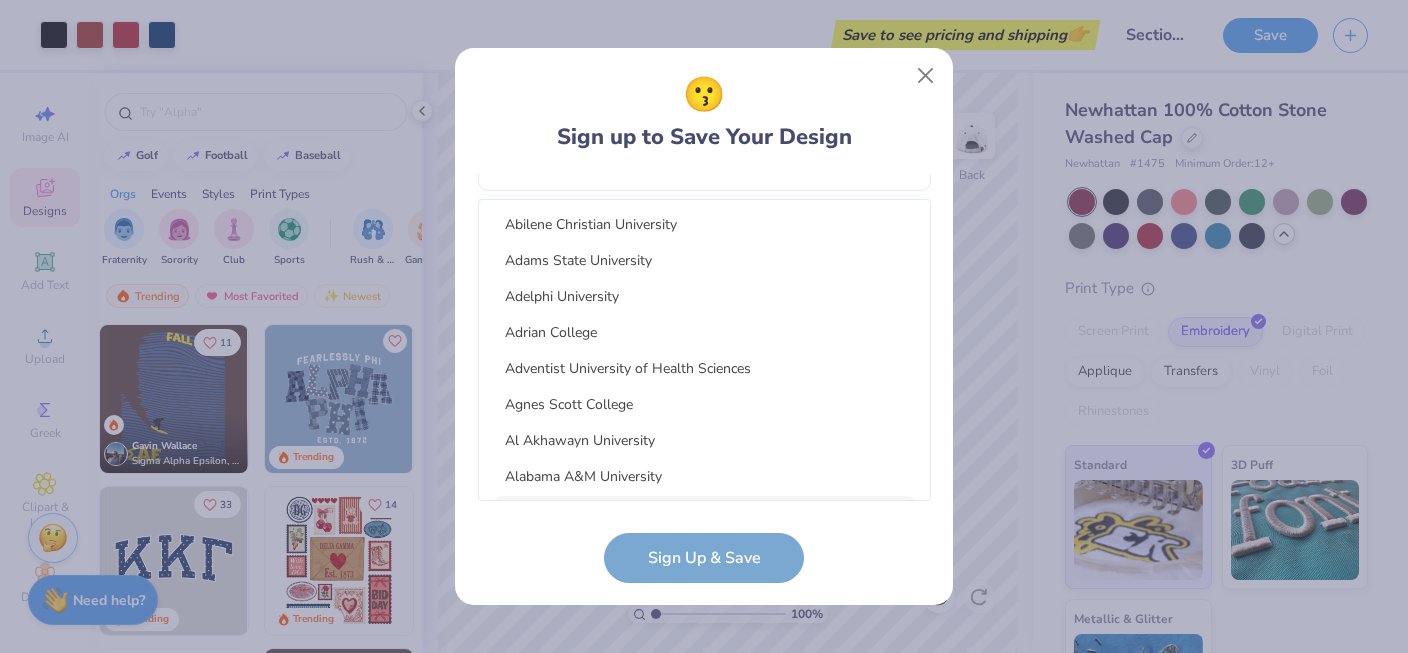 scroll, scrollTop: 181, scrollLeft: 0, axis: vertical 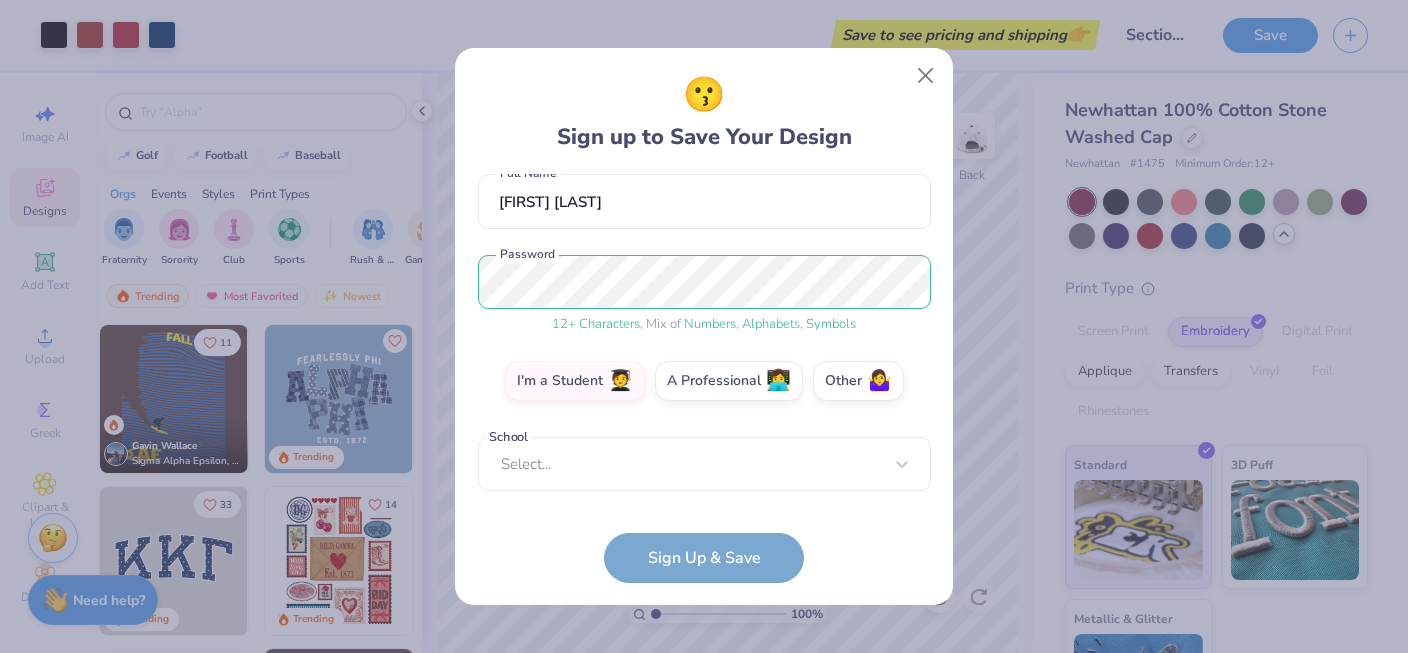 click on "[EMAIL] ([PHONE]) Phone [FIRST] [LAST] Full Name 12 + Characters , Mix of Numbers , Alphabets , Symbols Password I'm a Student 🧑‍🎓 A Professional 👩‍💻 Other 🤷‍♀️ School Select... School cannot be null Sign Up & Save" at bounding box center [704, 378] 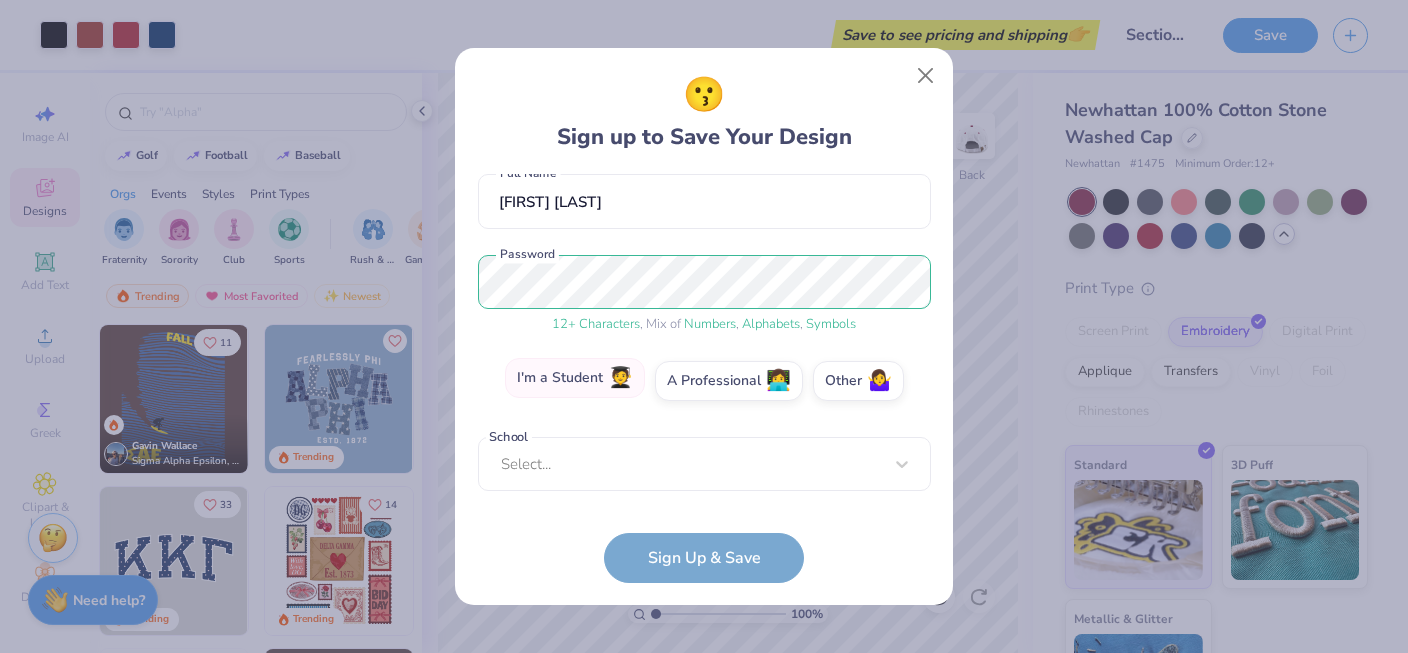 click on "I'm a Student 🧑‍🎓" at bounding box center (575, 378) 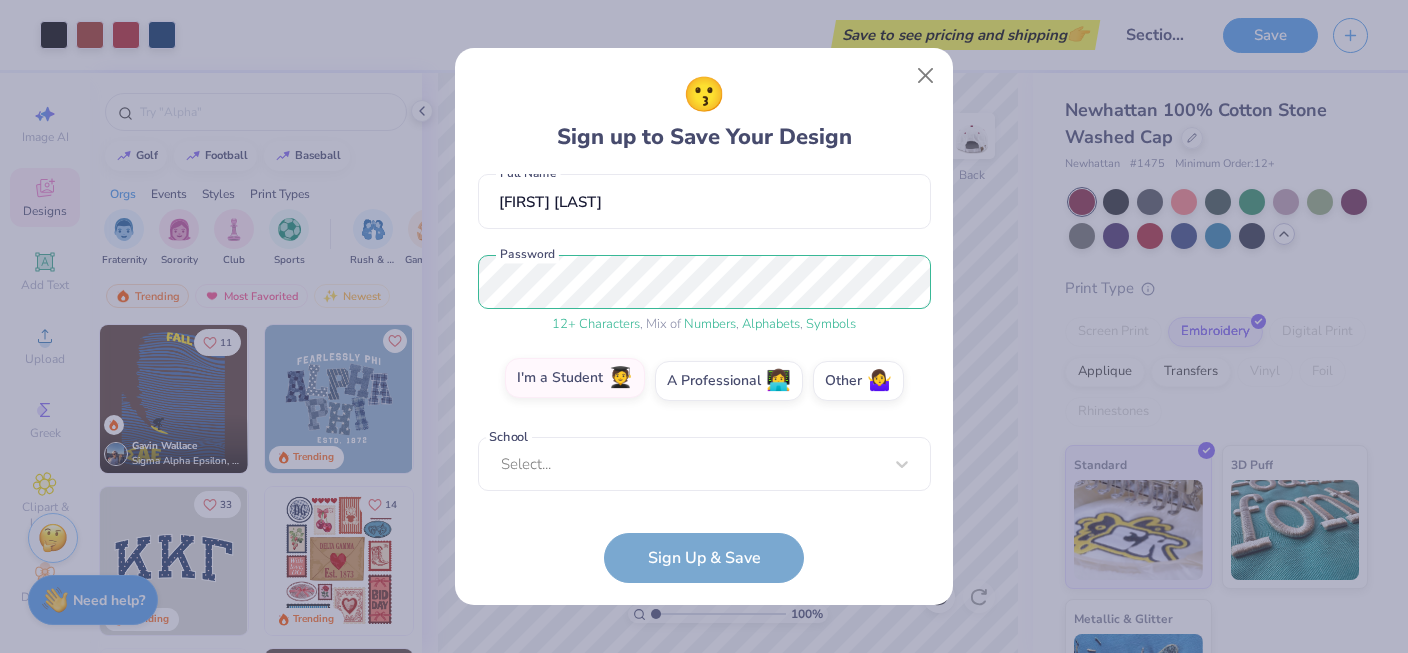 click on "I'm a Student 🧑‍🎓" at bounding box center [704, 566] 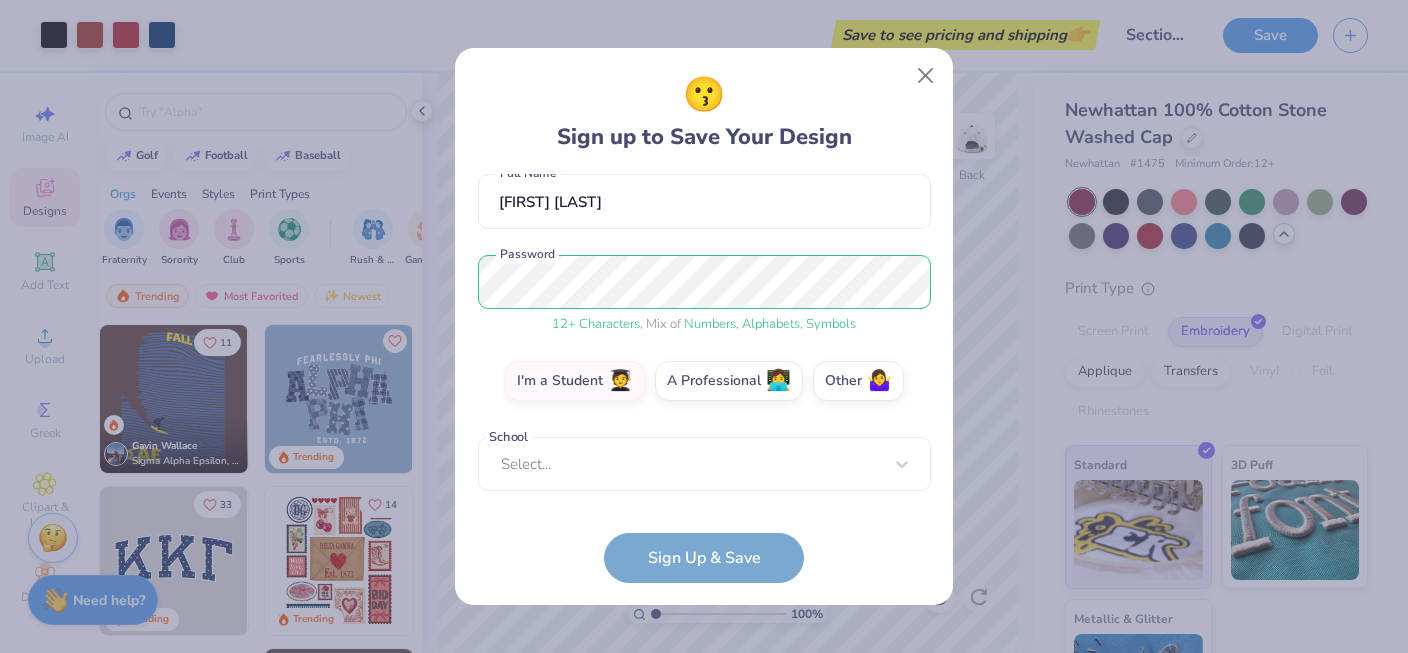 click on "[EMAIL] ([PHONE]) Phone [FIRST] [LAST] Full Name 12 + Characters , Mix of Numbers , Alphabets , Symbols Password I'm a Student 🧑‍🎓 A Professional 👩‍💻 Other 🤷‍♀️ School Select... School cannot be null Sign Up & Save" at bounding box center [704, 378] 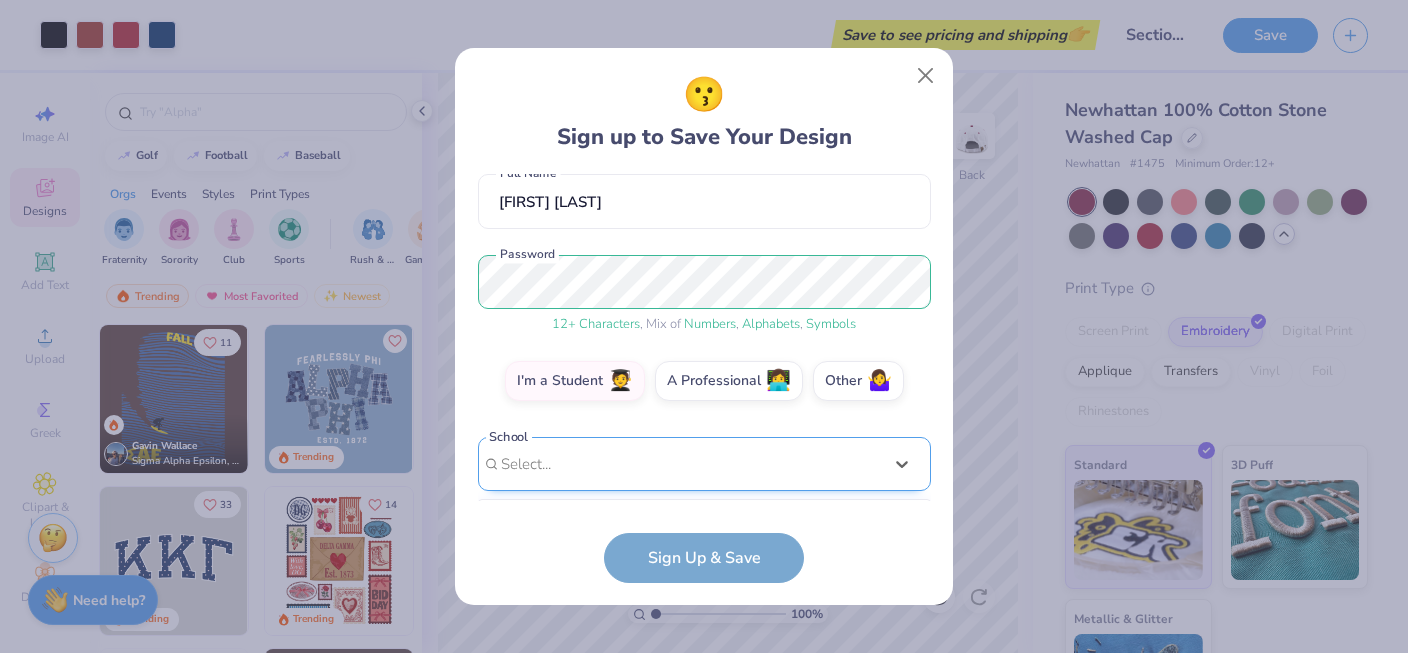 click on "option focused, 8 of 15. 15 results available. Use Up and Down to choose options, press Enter to select the currently focused option, press Escape to exit the menu, press Tab to select the option and exit the menu. Select... Abilene Christian University Adams State University Adelphi University Adrian College Adventist University of Health Sciences Agnes Scott College Al Akhawayn University Alabama A&M University Alabama State University Alaska Bible College Alaska Pacific University Albany College of Pharmacy and Health Sciences Albany State University Albertus Magnus College Albion College" at bounding box center (704, 619) 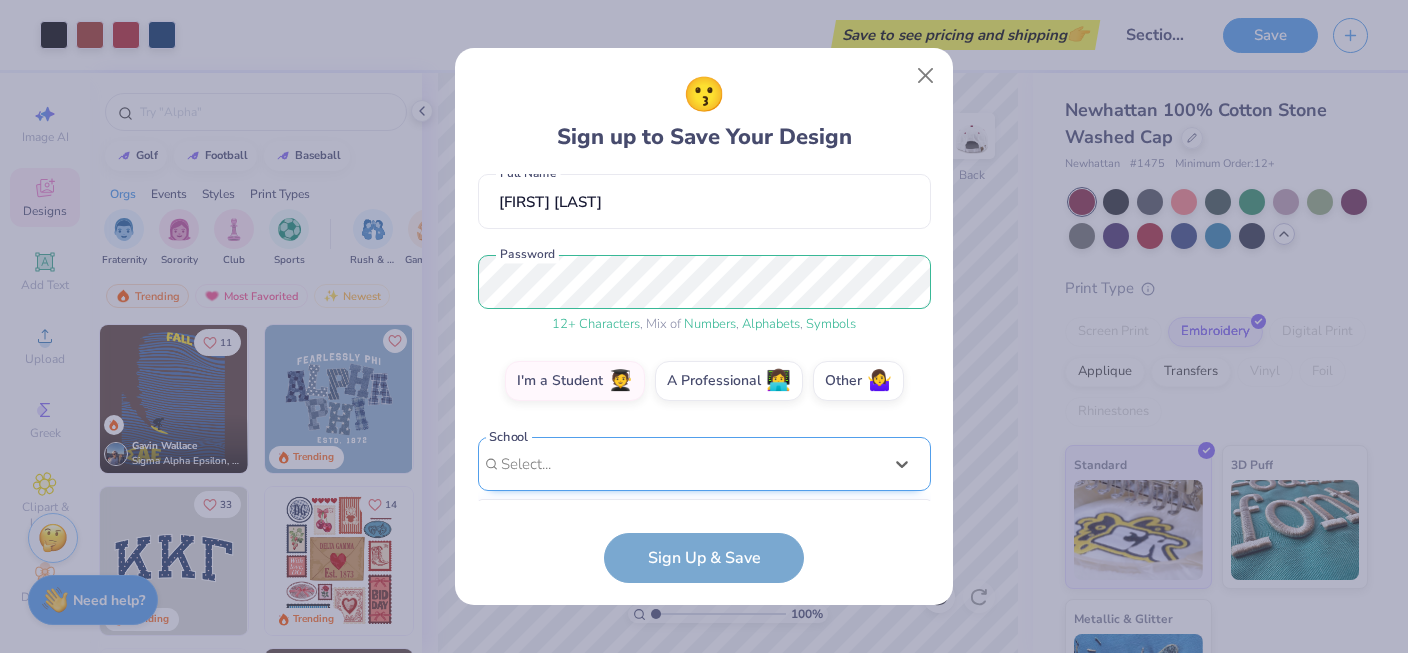 scroll, scrollTop: 481, scrollLeft: 0, axis: vertical 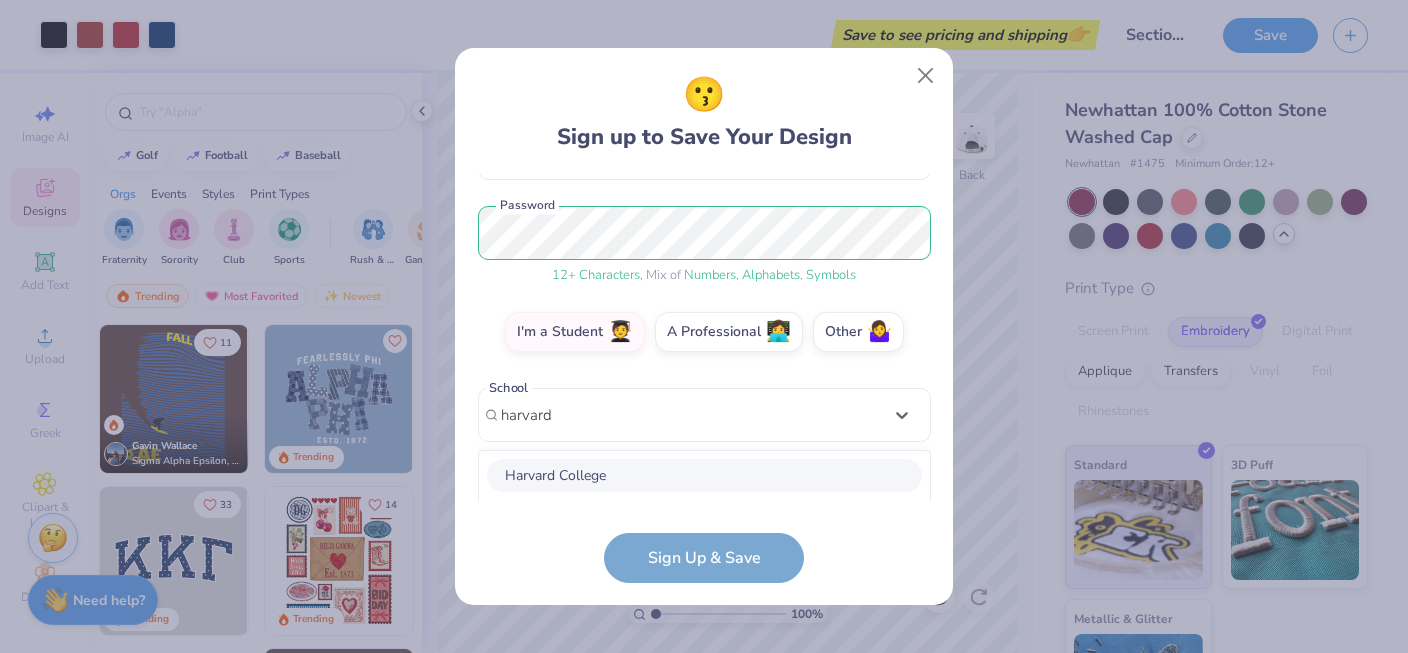 click on "Harvard College" at bounding box center (704, 475) 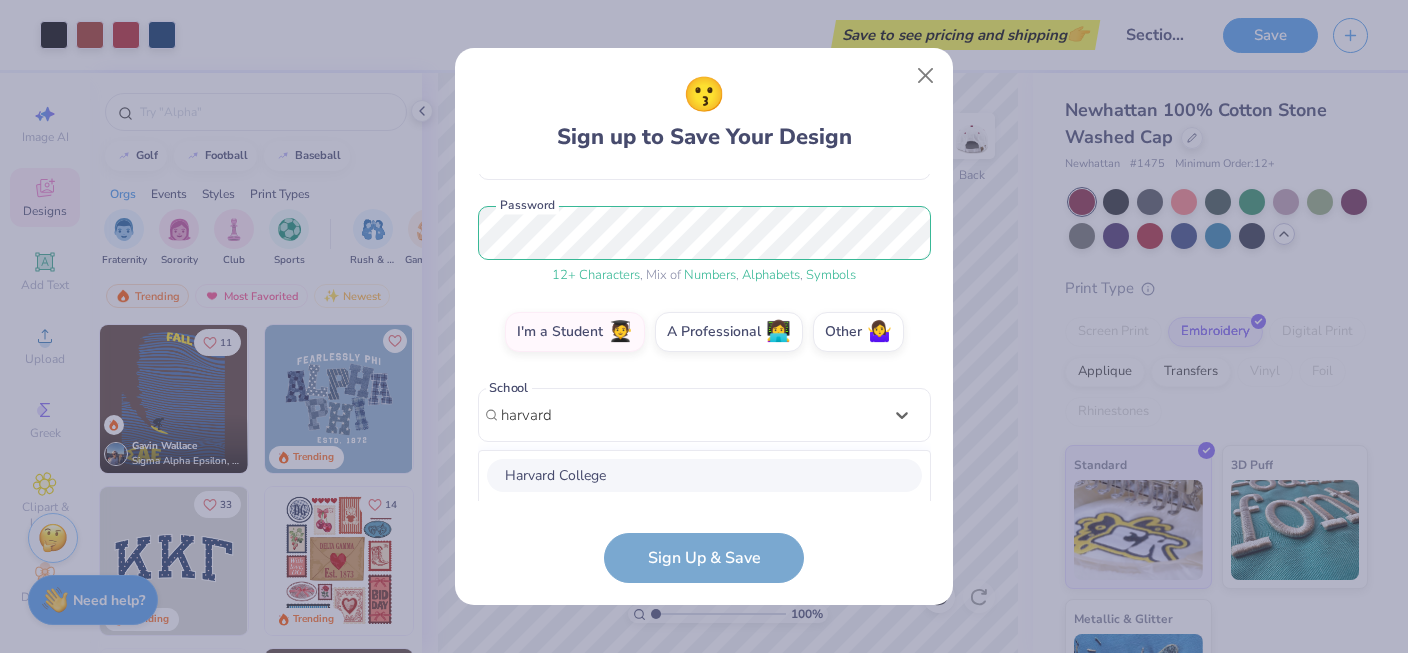 type on "harvard" 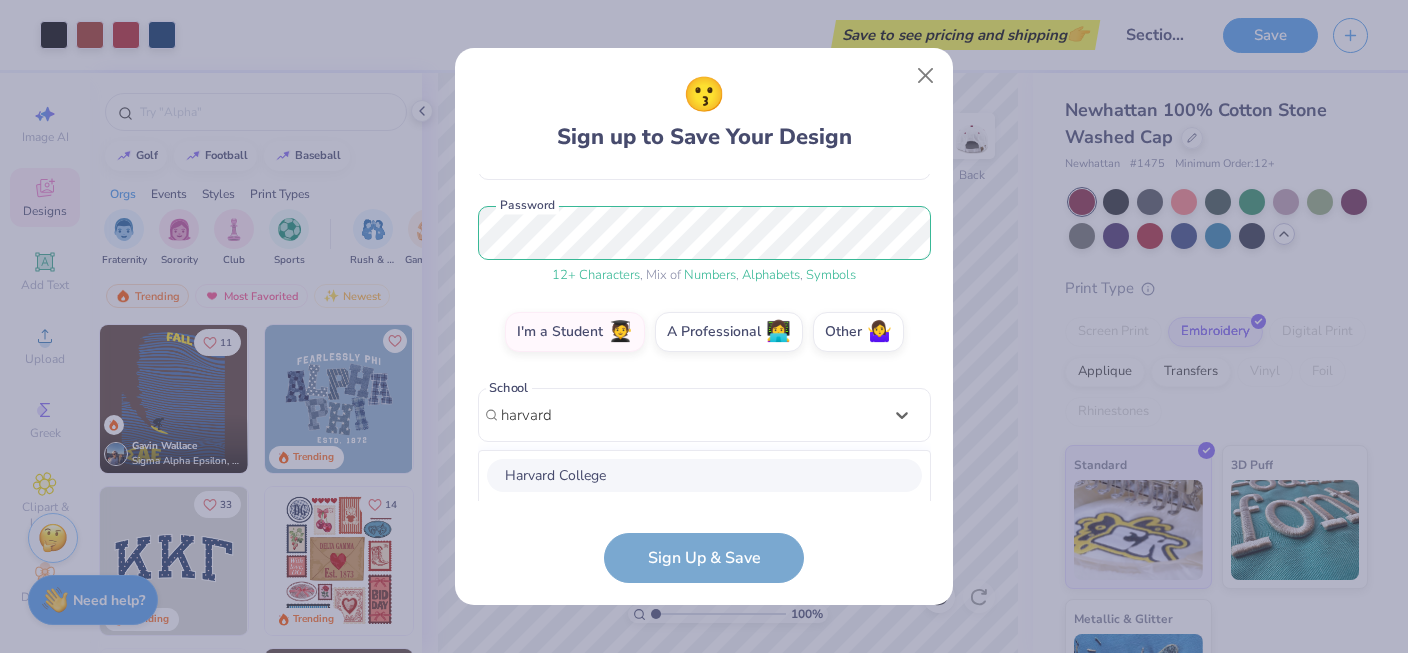 type 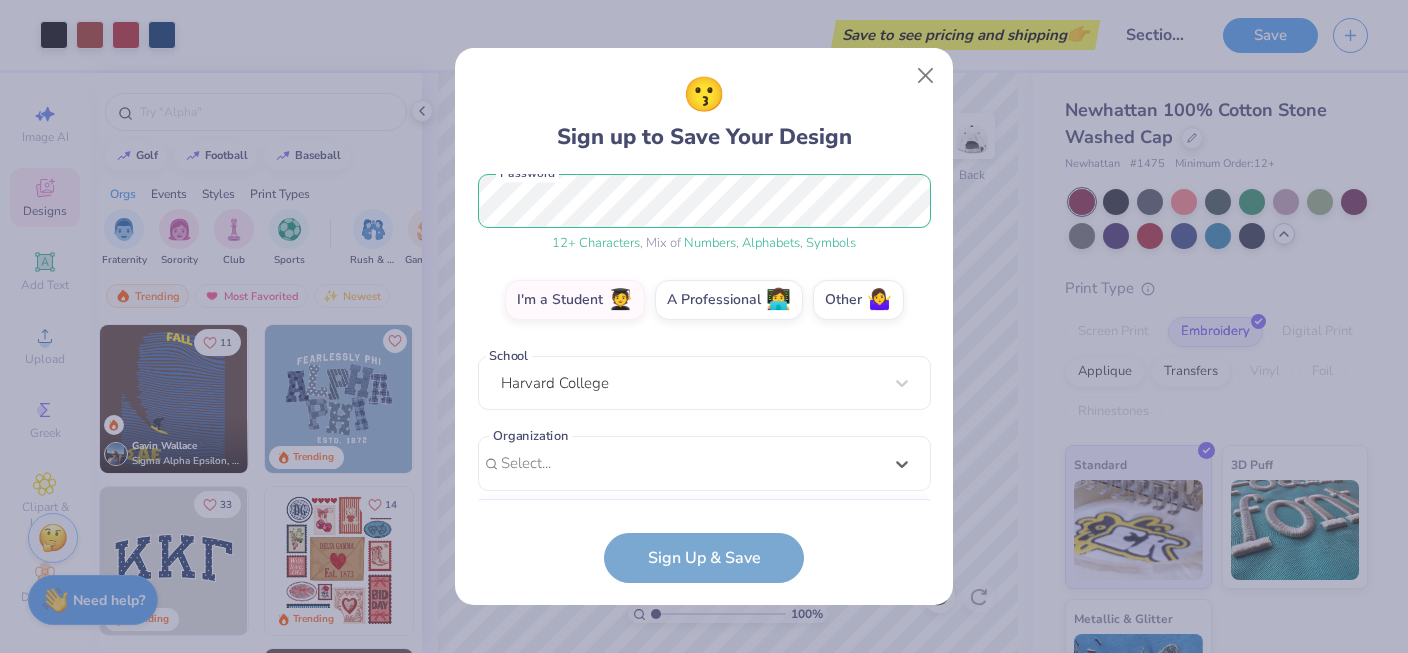 click on "option  focused, 8 of 15. 15 results available. Use Up and Down to choose options, press Enter to select the currently focused option, press Escape to exit the menu, press Tab to select the option and exit the menu. Select... 100 Collegiate Women 14 East Magazine 180 Degrees Consulting 202 Society 2025 class council 2025 Class Office 2026 Class Council 22 West Media 27 Heartbeats 314 Action 3D4E 4 Paws for Ability 4-H 45 Kings 49er Racing Club" at bounding box center (704, 618) 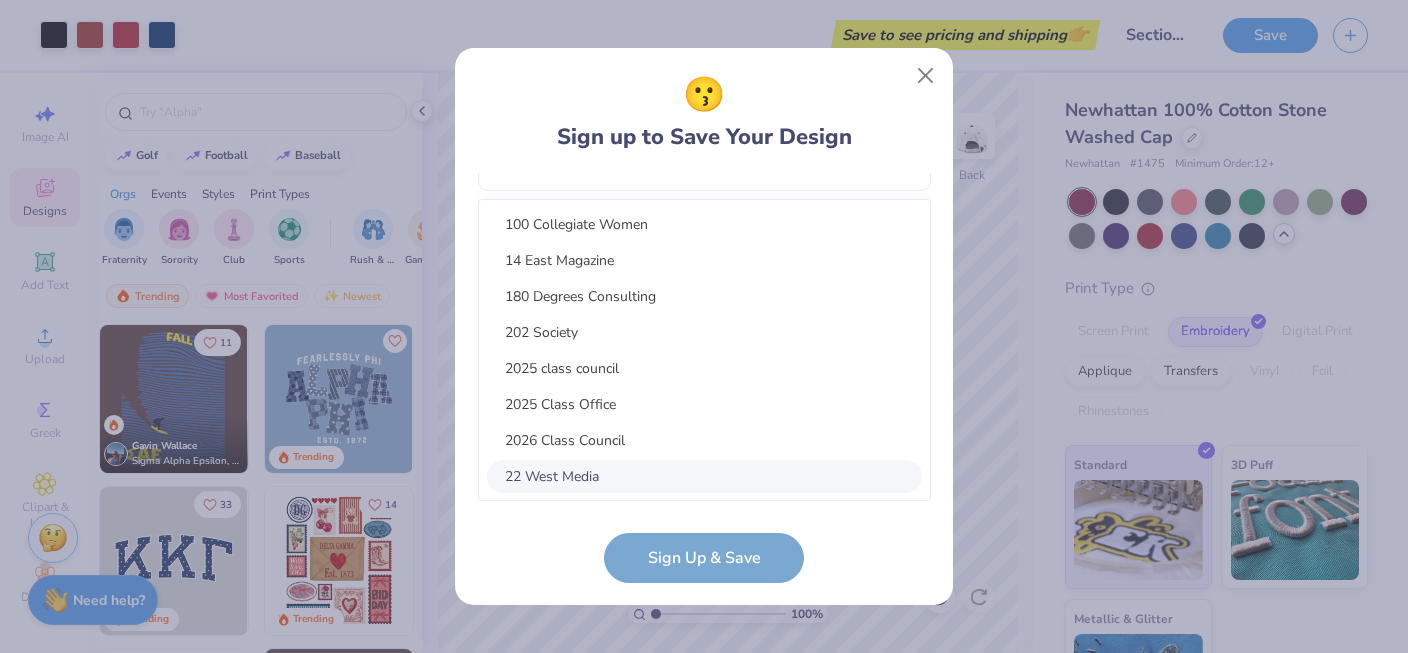 click on "[EMAIL] ([PHONE]) Phone [FIRST] [LAST] Full Name 12 + Characters , Mix of Numbers , Alphabets , Symbols Password I'm a Student 🧑‍🎓 A Professional 👩‍💻 Other 🤷‍♀️ School Harvard College Organization option focused, 8 of 15. 15 results available. Use Up and Down to choose options, press Enter to select the currently focused option, press Escape to exit the menu, press Tab to select the option and exit the menu. Select... 100 Collegiate Women 14 East Magazine 180 Degrees Consulting 202 Society 2025 class council 2025 Class Office 2026 Class Council 22 West Media 27 Heartbeats 314 Action 3D4E 4 Paws for Ability 4-H 45 Kings 49er Racing Club Organization cannot be null Sign Up & Save" at bounding box center [704, 378] 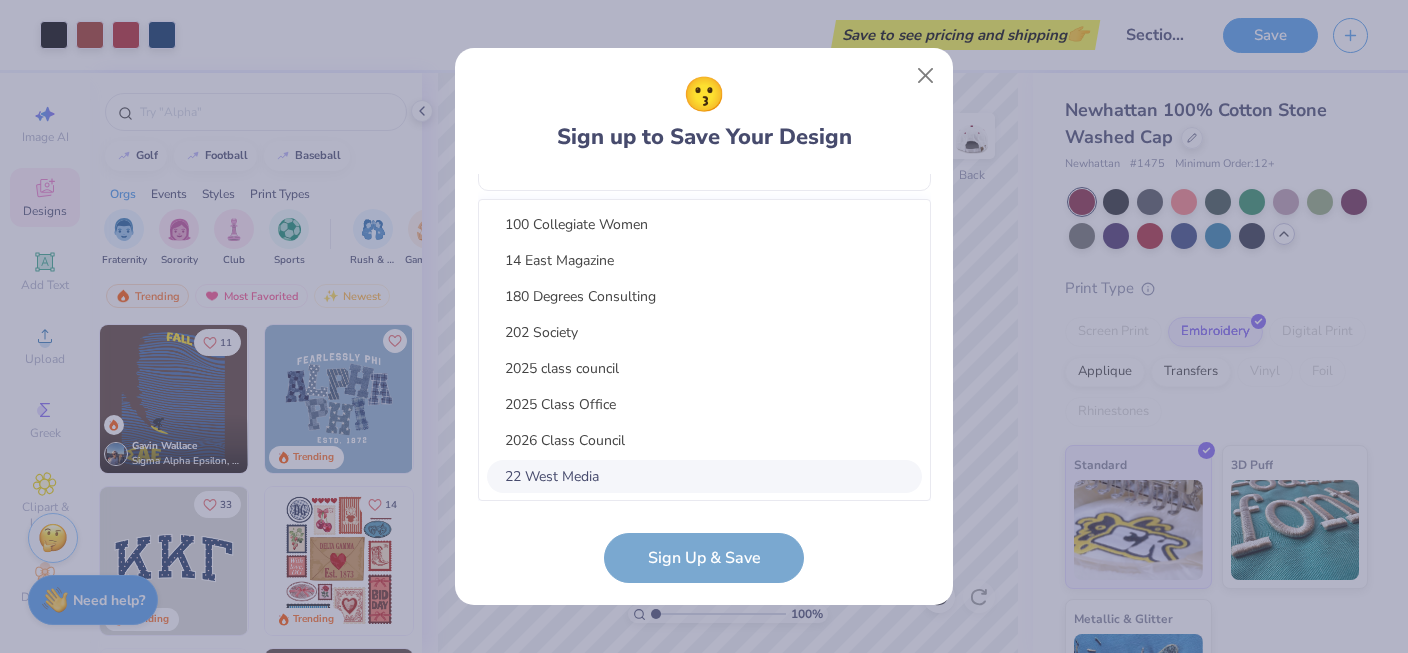 scroll, scrollTop: 262, scrollLeft: 0, axis: vertical 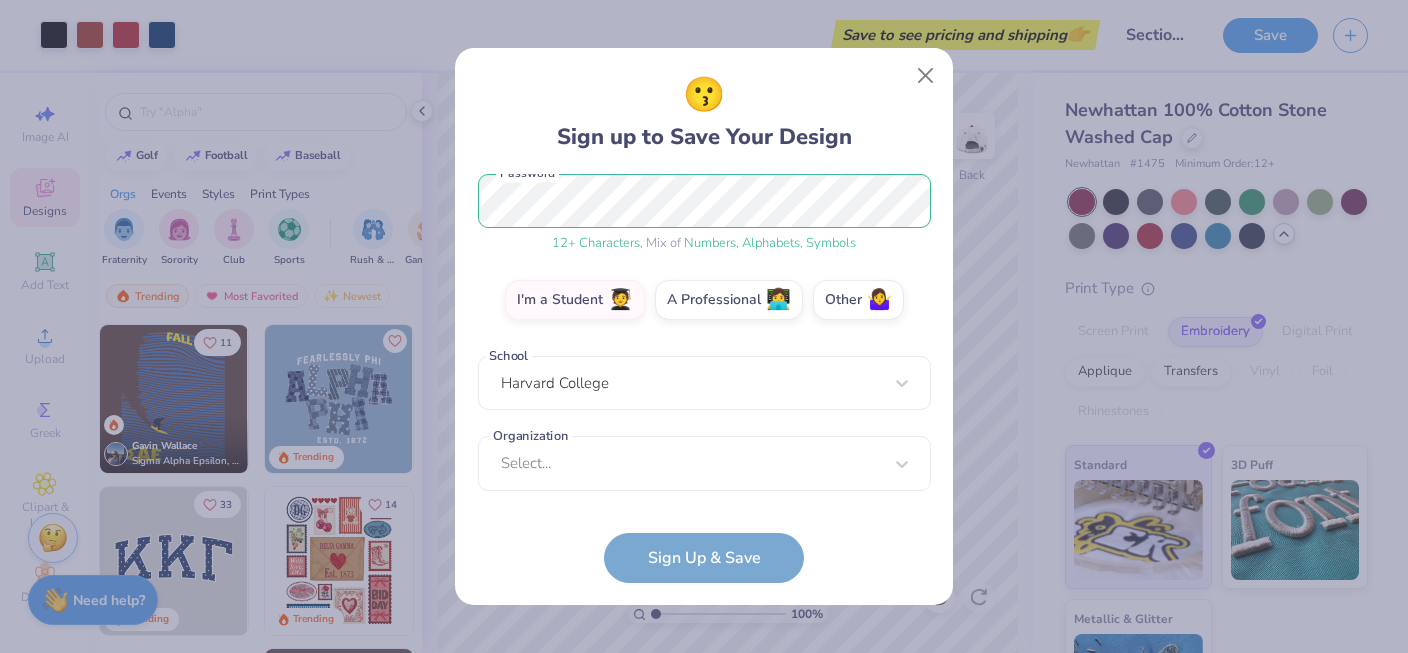 click on "[EMAIL] ([PHONE]) Phone [FIRST] [LAST] Full Name 12 + Characters , Mix of Numbers , Alphabets , Symbols Password I'm a Student 🧑‍🎓 A Professional 👩‍💻 Other 🤷‍♀️ School Harvard College Organization Select... Organization cannot be null Sign Up & Save" at bounding box center [704, 378] 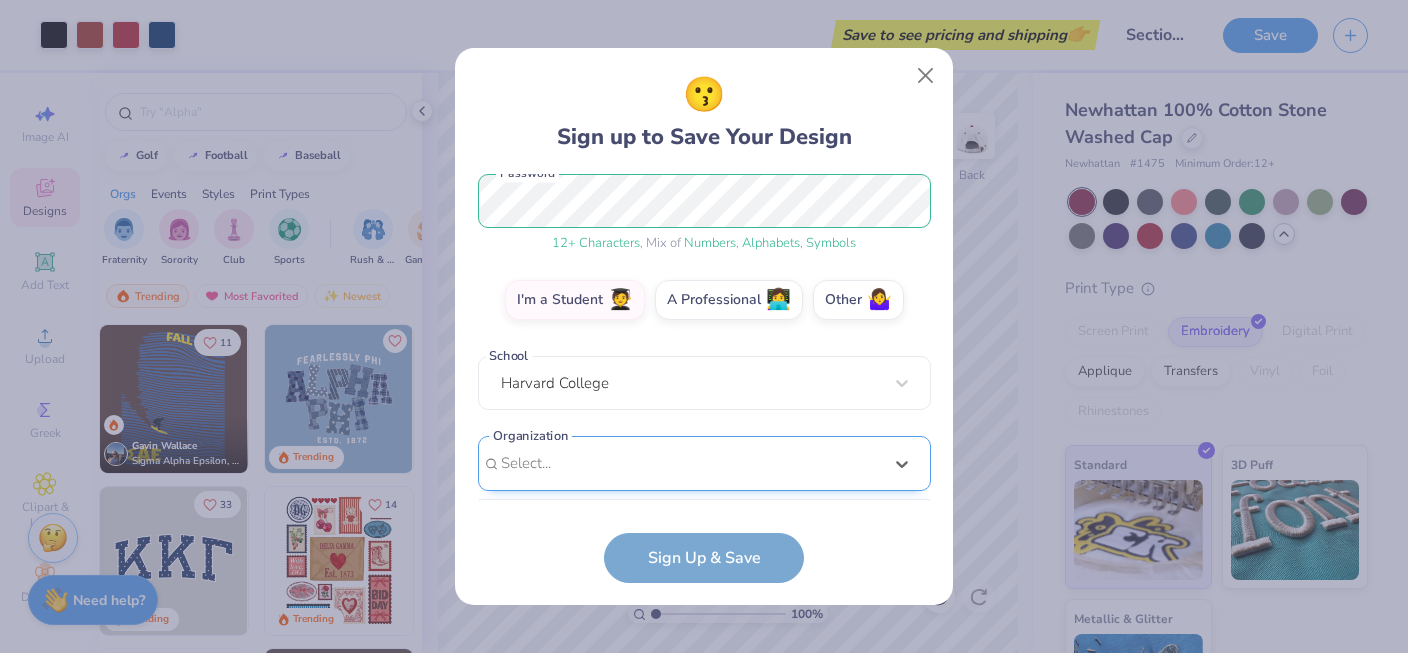 click on "option  focused, 8 of 15. 15 results available. Use Up and Down to choose options, press Enter to select the currently focused option, press Escape to exit the menu, press Tab to select the option and exit the menu. Select... 100 Collegiate Women 14 East Magazine 180 Degrees Consulting 202 Society 2025 class council 2025 Class Office 2026 Class Council 22 West Media 27 Heartbeats 314 Action 3D4E 4 Paws for Ability 4-H 45 Kings 49er Racing Club" at bounding box center (704, 618) 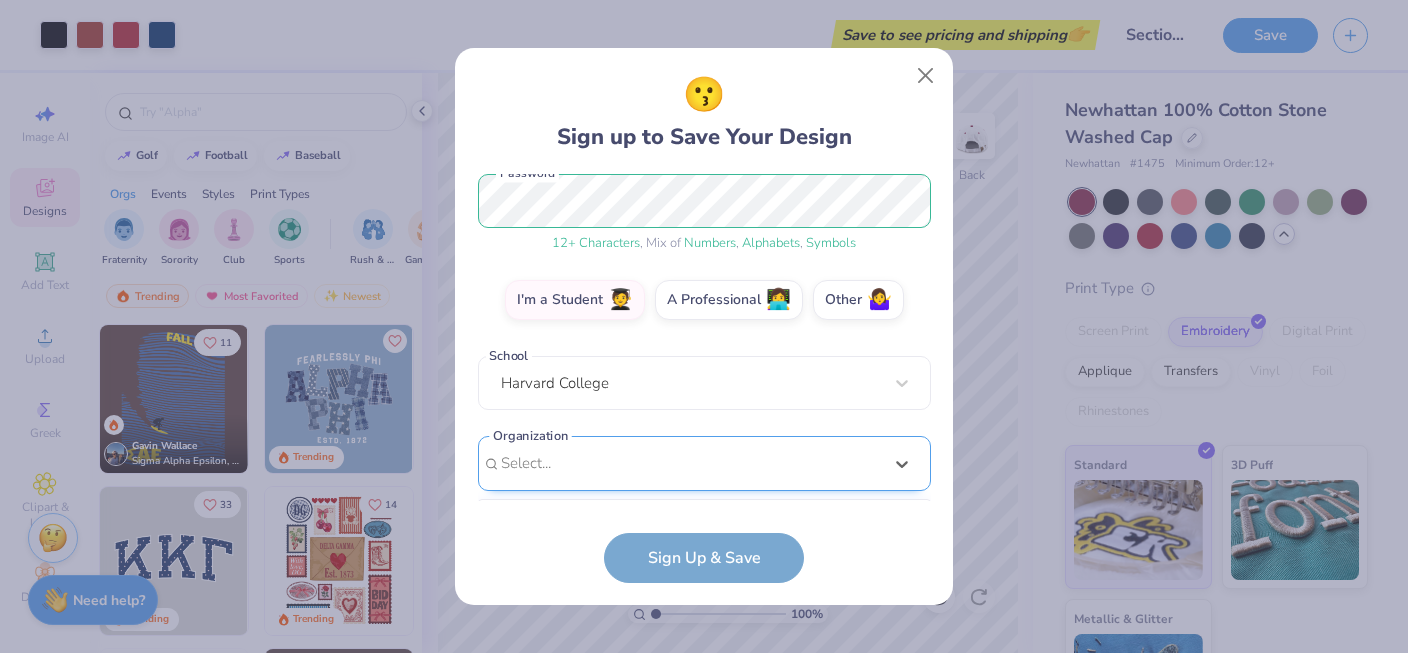 scroll, scrollTop: 562, scrollLeft: 0, axis: vertical 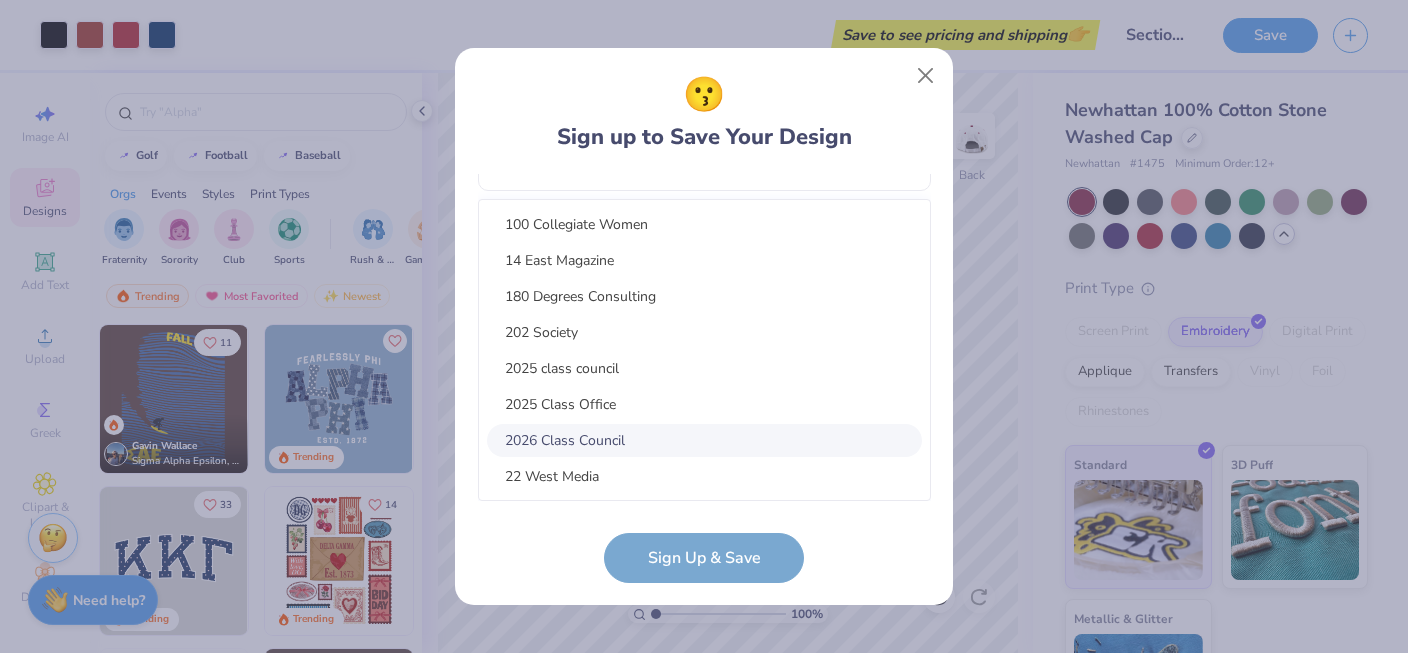 click on "😗 Sign up to Save Your Design [EMAIL] ([PHONE]) Phone [FIRST] [LAST] Full Name 12 + Characters , Mix of Numbers , Alphabets , Symbols Password I'm a Student 🧑‍🎓 A Professional 👩‍💻 Other 🤷‍♀️ School Harvard College Organization option focused, 7 of 30. 30 results available. Use Up and Down to choose options, press Enter to select the currently focused option, press Escape to exit the menu, press Tab to select the option and exit the menu. Select... 100 Collegiate Women 14 East Magazine 180 Degrees Consulting 202 Society 2025 class council 2025 Class Office 2026 Class Council 22 West Media 27 Heartbeats 314 Action 3D4E 4 Paws for Ability 4-H 45 Kings 49er Racing Club 49er Social & Ballroom Dance Club 4N01 Dance Team 4x4 Magazine 64 Squares 8 To The Bar 840 West A Better Chance Tutoring A Cappella A Completely Different Note A Moment of Magic A Place to Talk A.R.T Dance Team A2 Exploration Cult AAAE AAAS Organization cannot be null Sign Up & Save" at bounding box center [704, 326] 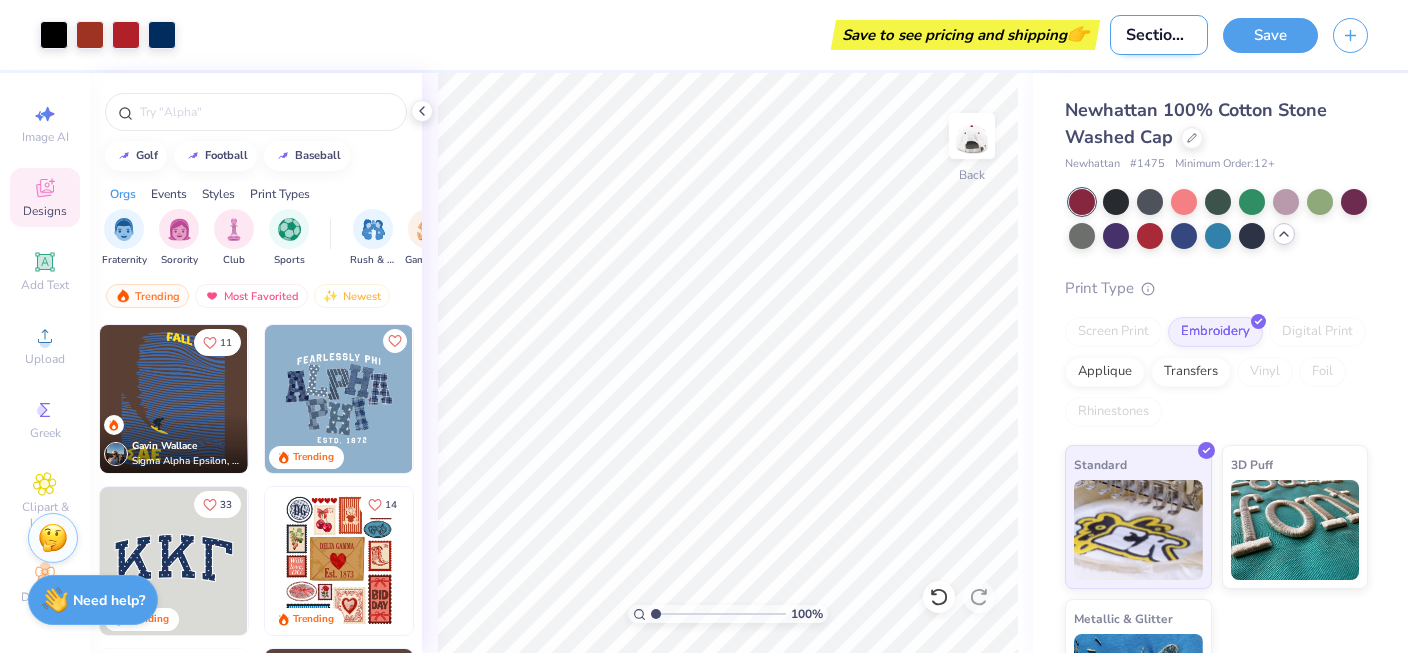 click on "Section K Hat" at bounding box center (1159, 35) 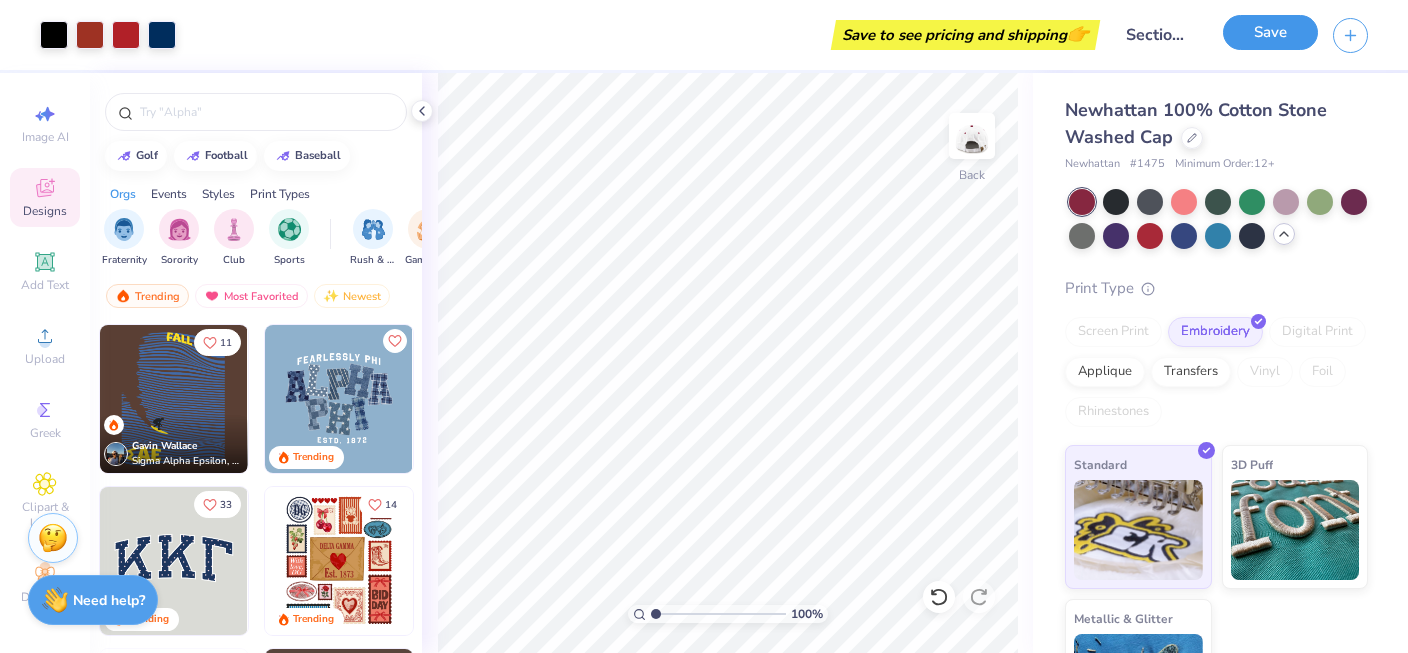 click on "Save" at bounding box center [1270, 32] 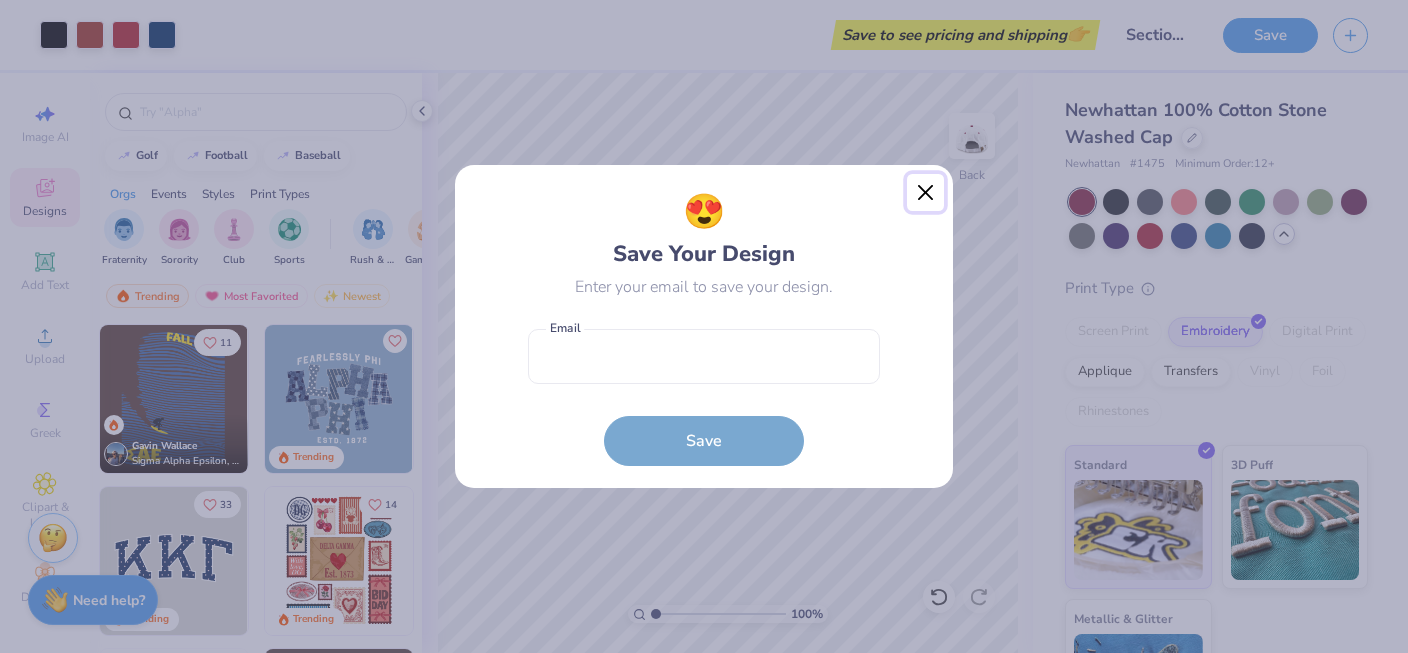 click at bounding box center (926, 193) 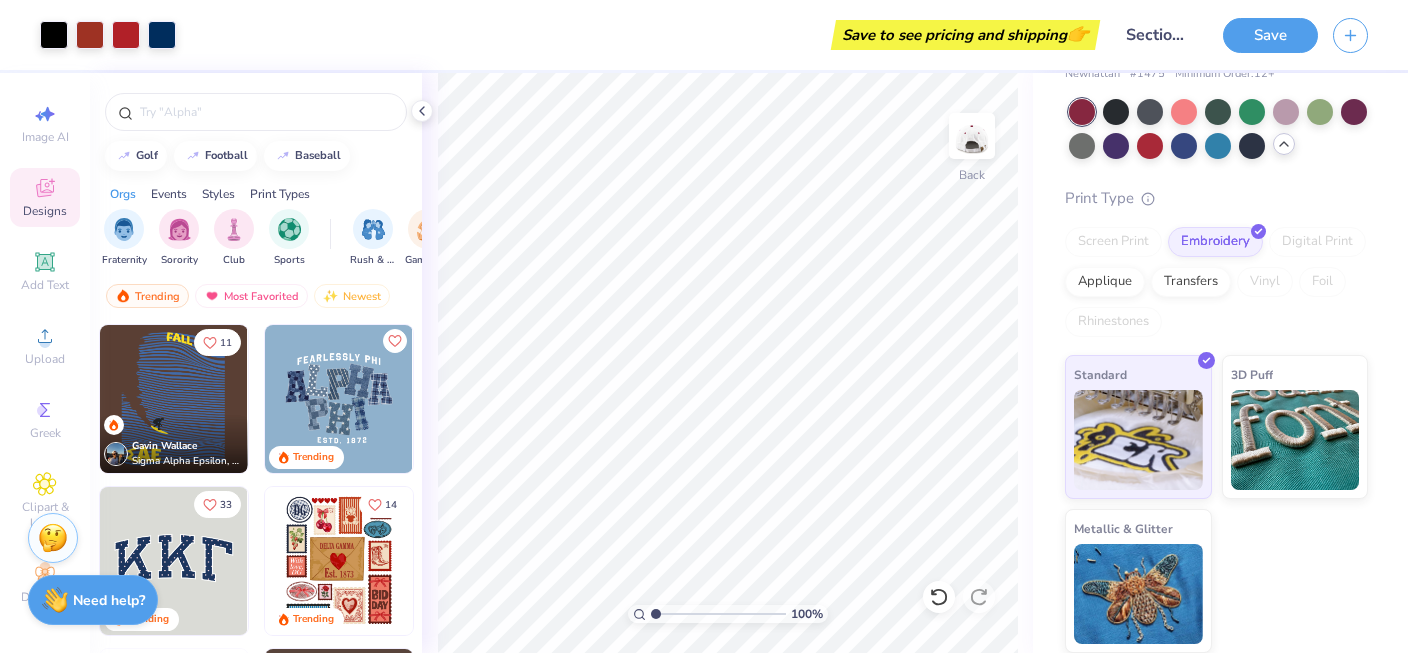 scroll, scrollTop: 0, scrollLeft: 0, axis: both 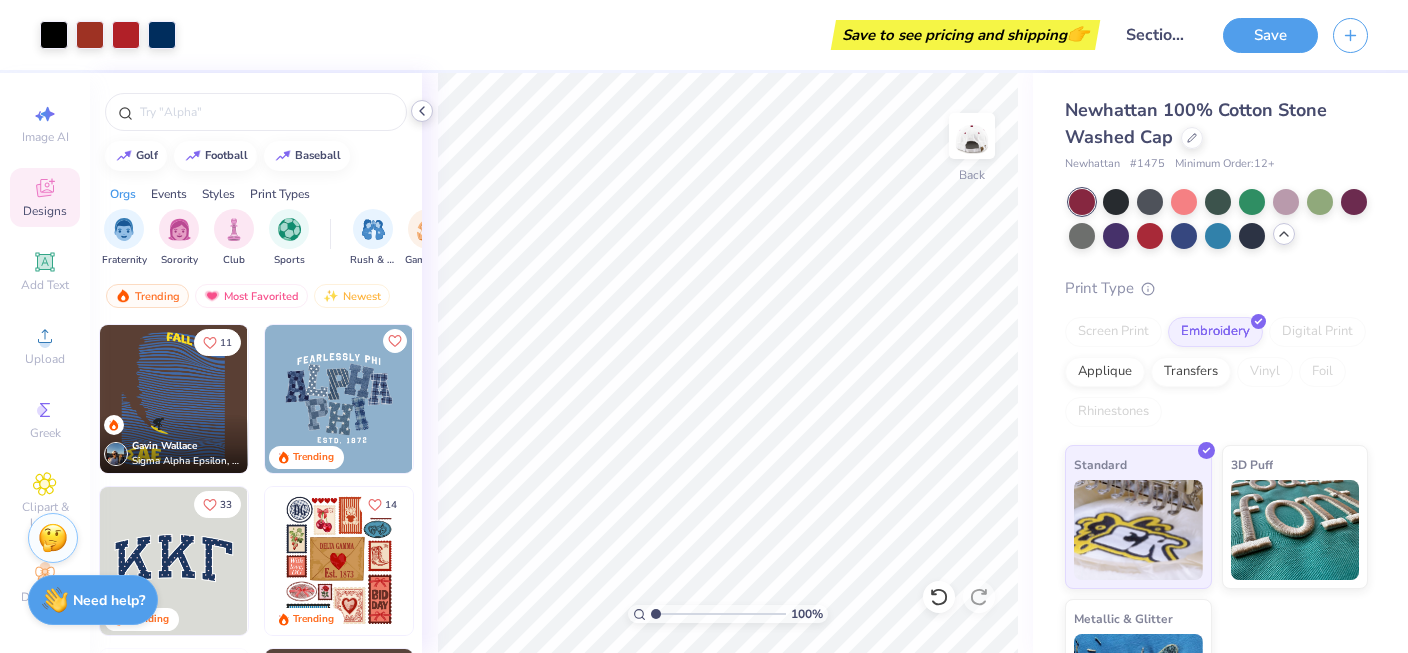 click 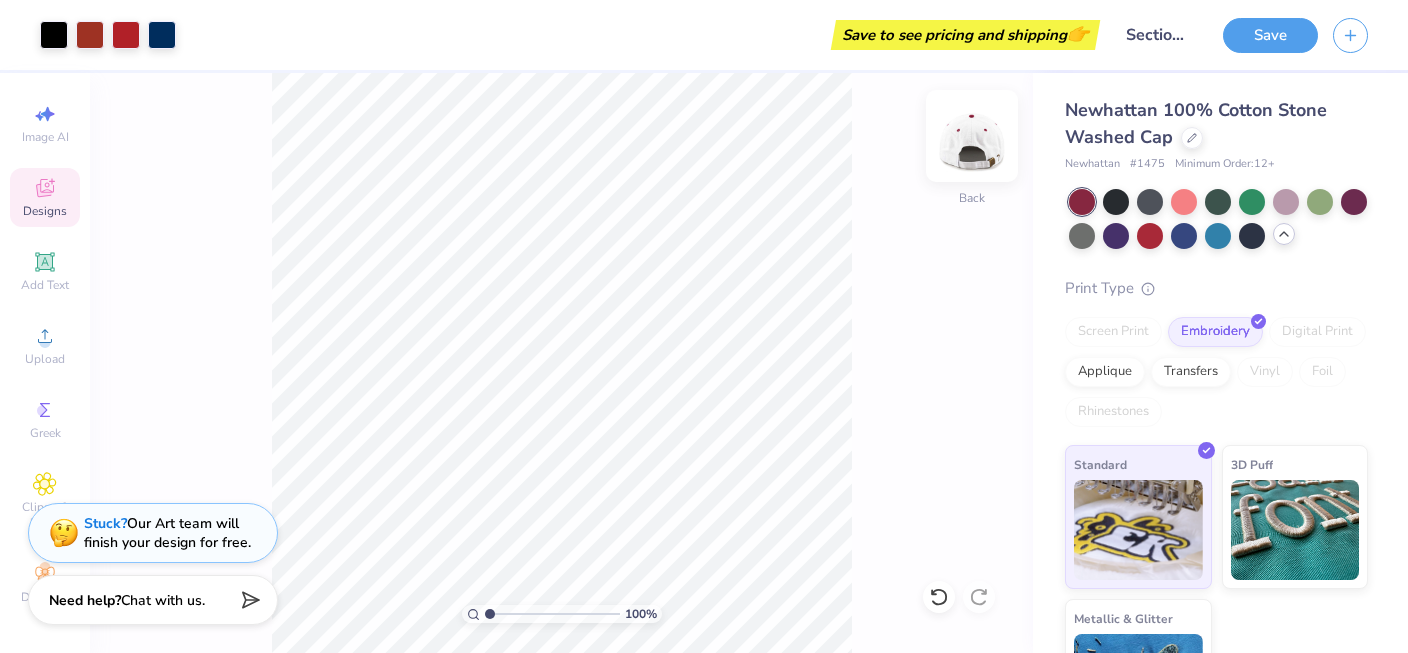 click at bounding box center (972, 136) 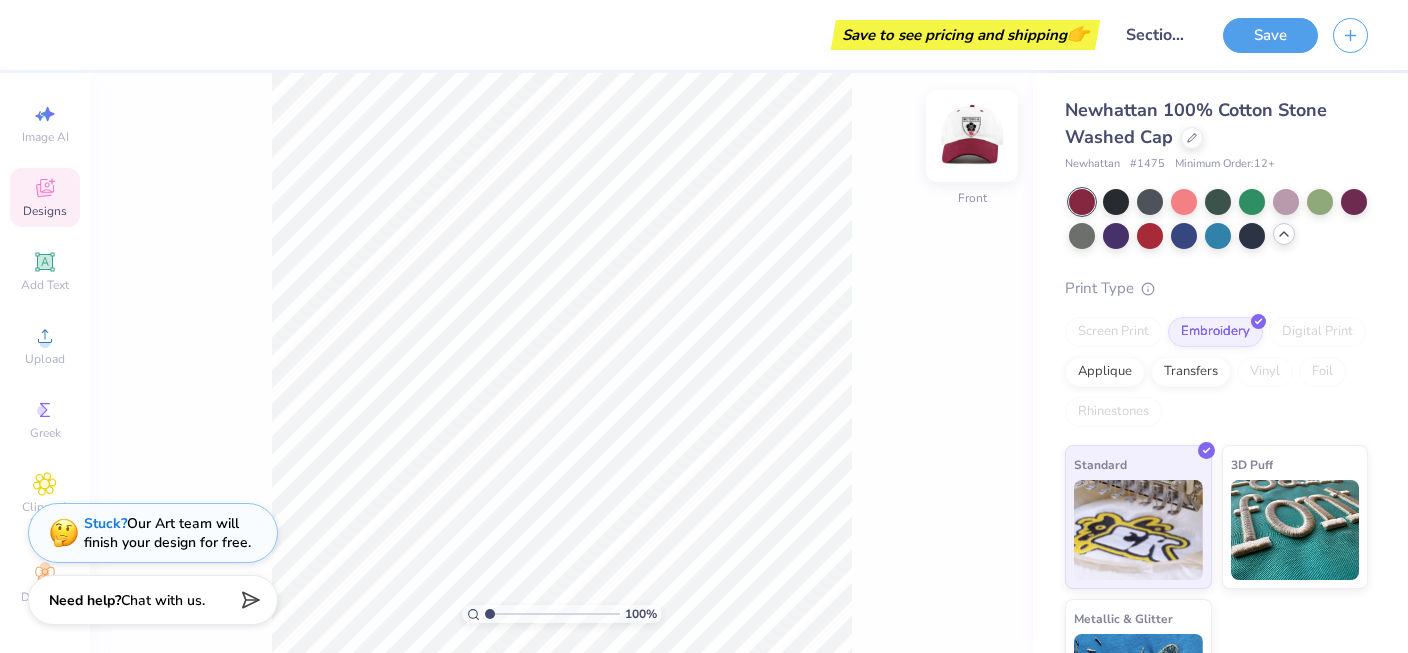 click at bounding box center (972, 136) 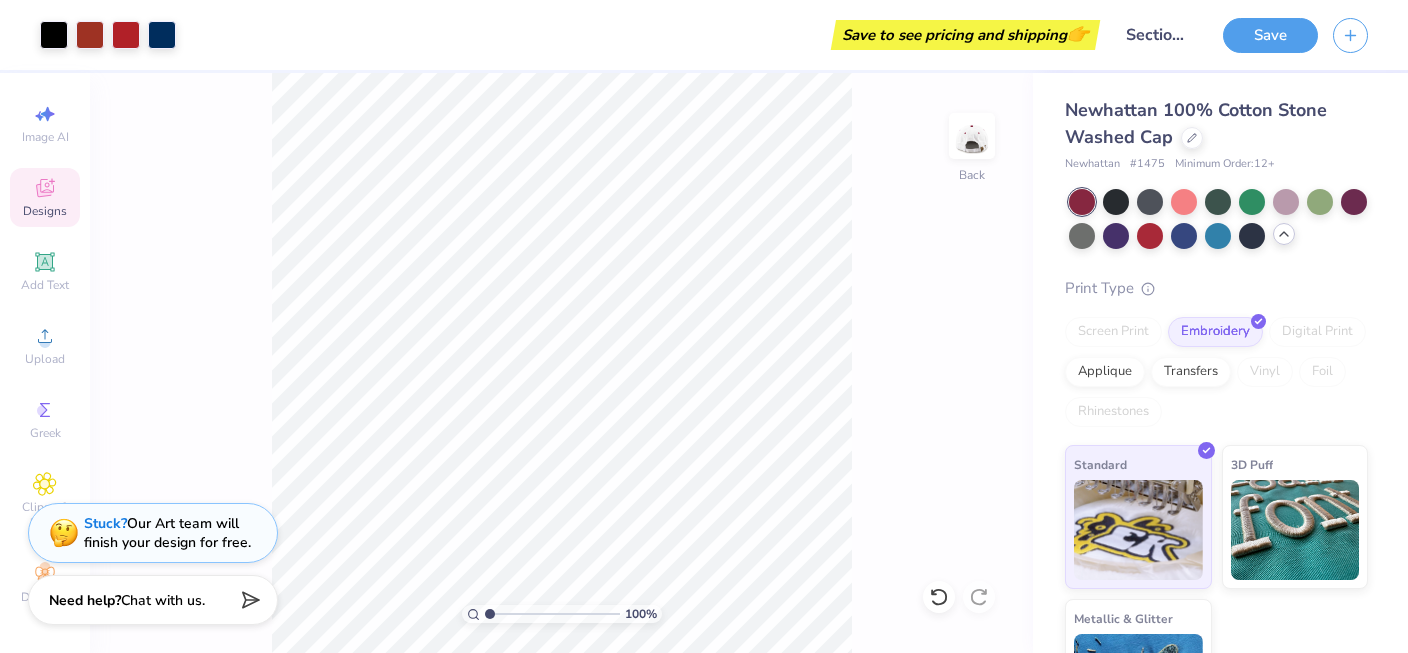 scroll, scrollTop: 90, scrollLeft: 0, axis: vertical 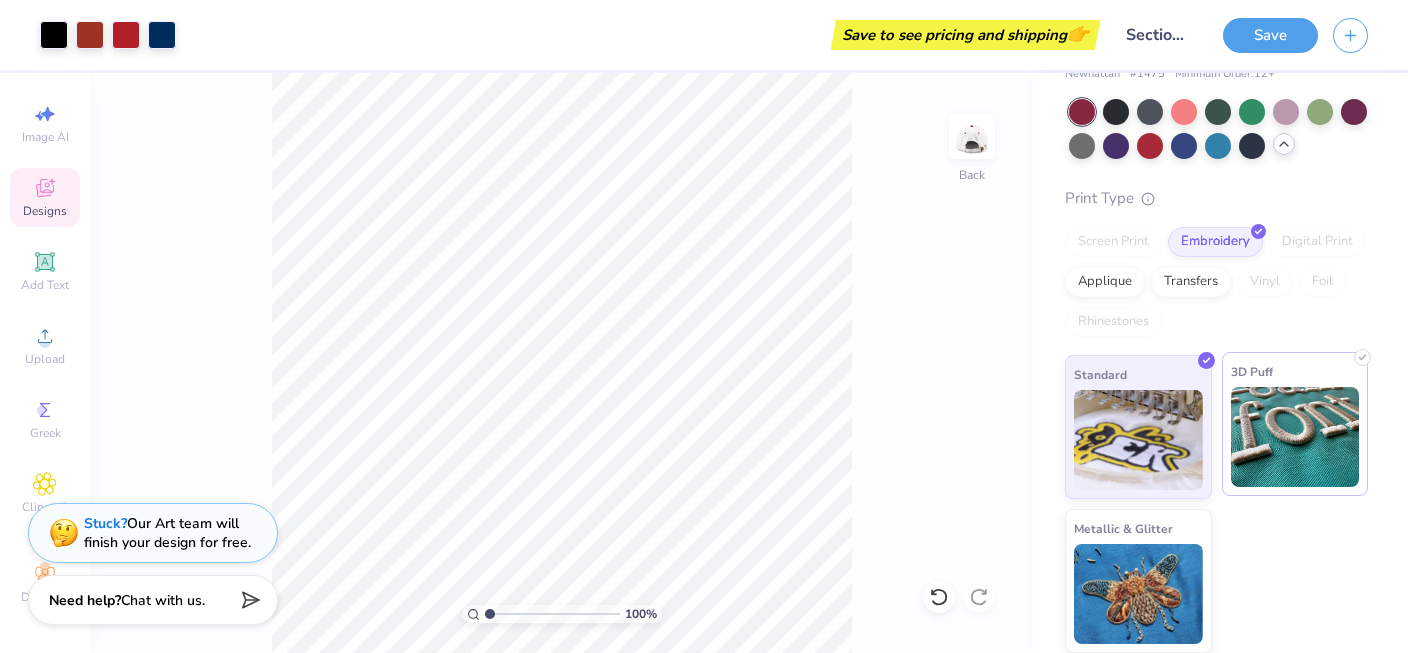 click at bounding box center (1295, 437) 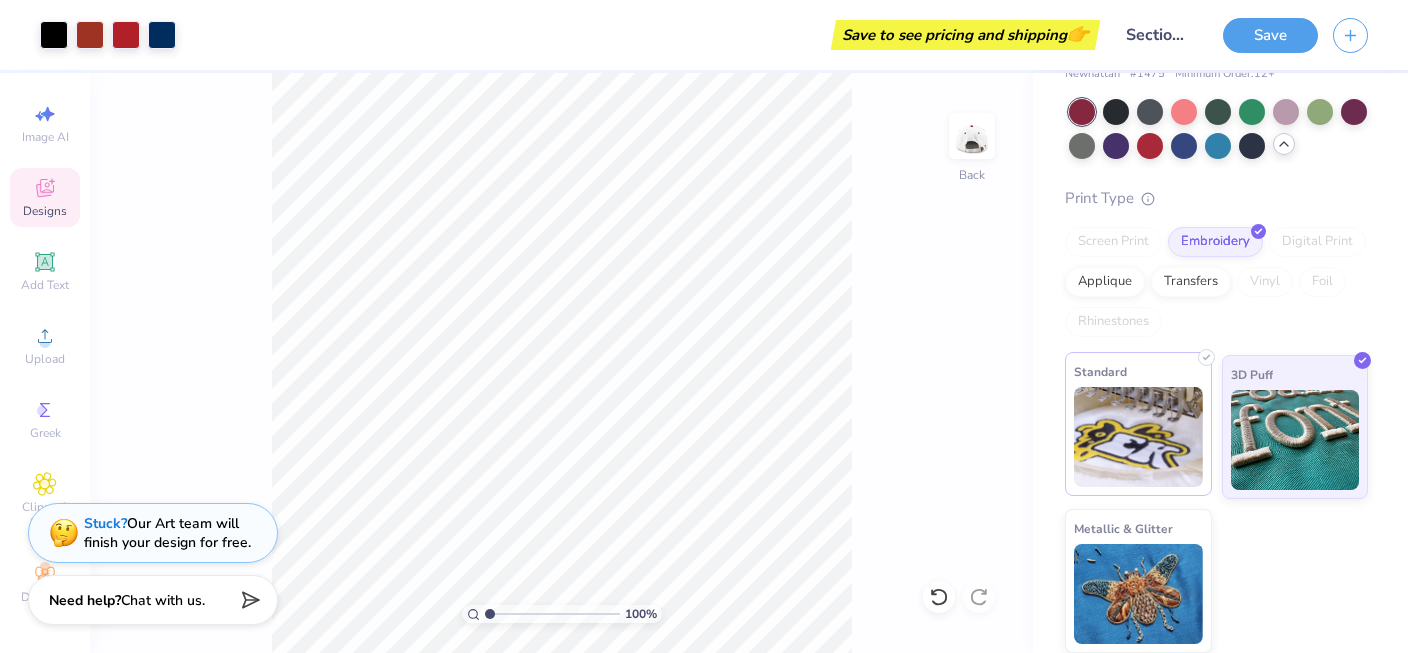 click at bounding box center [1138, 437] 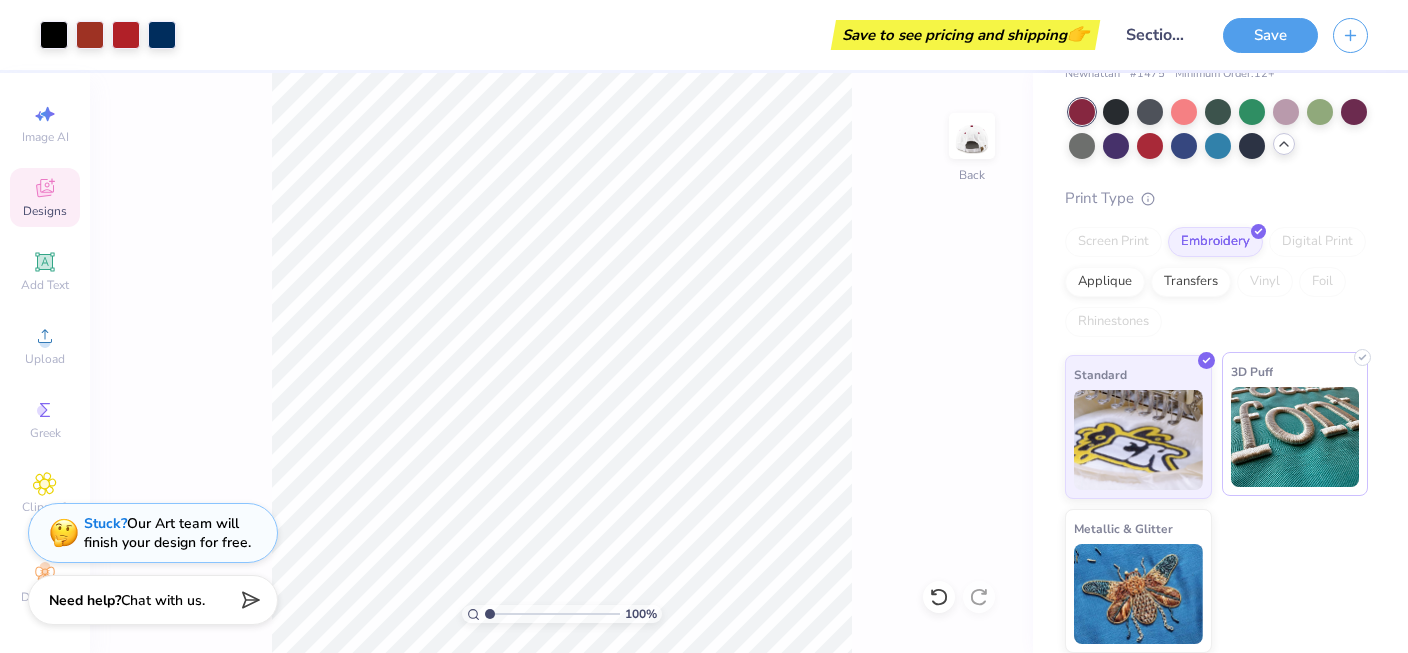 click at bounding box center (1295, 437) 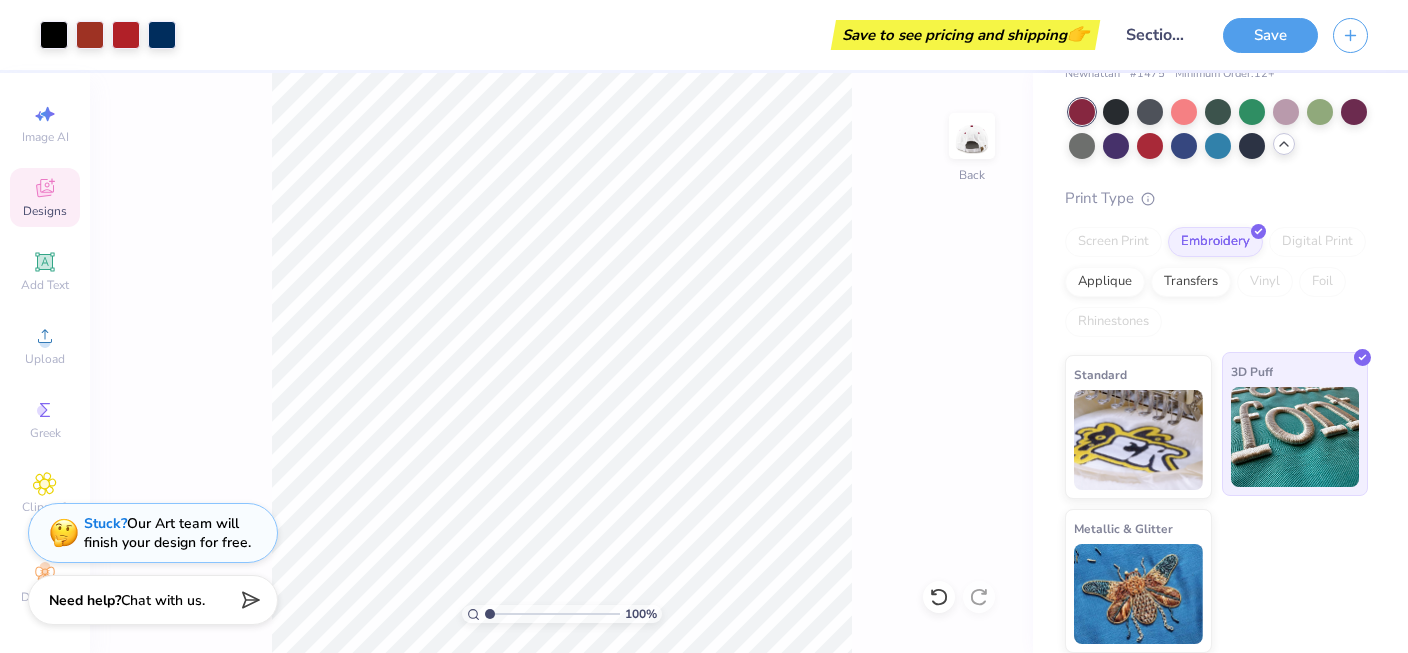 scroll, scrollTop: 54, scrollLeft: 0, axis: vertical 